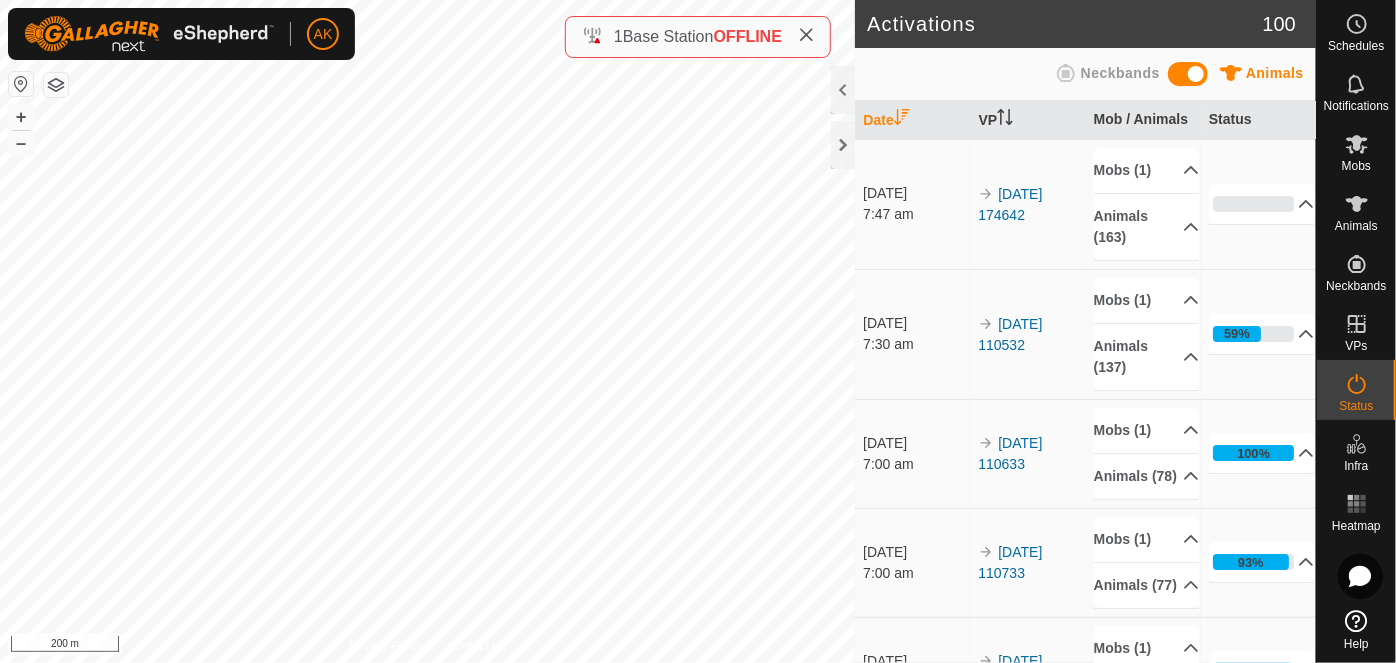 scroll, scrollTop: 0, scrollLeft: 0, axis: both 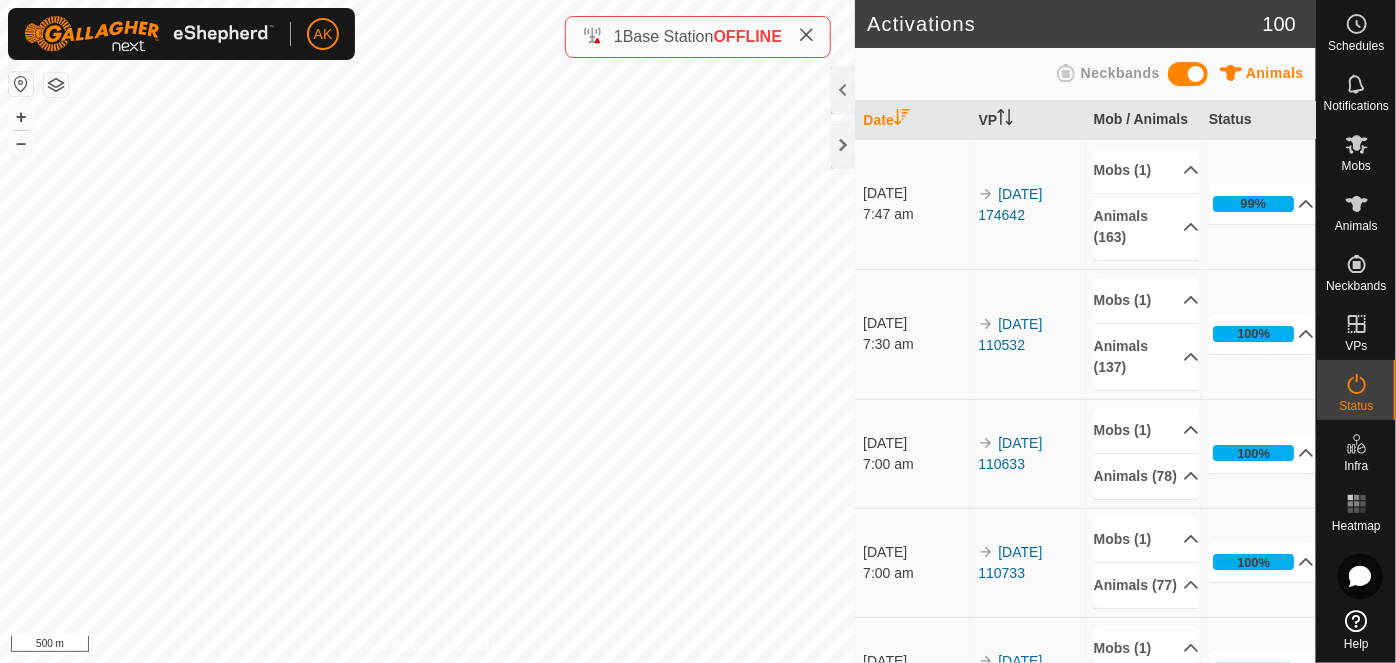 click on "Activations 100 Animals Neckbands   Date   VP   Mob / Animals   Status  [DATE] 7:47 am 2025-07-24 174642 Mobs (1)  (Deleted)  Animals (163)  (Deleted)   (Deleted)   (Deleted)   (Deleted)   (Deleted)   (Deleted)   (Deleted)   (Deleted)   (Deleted)   (Deleted)   (Deleted)   (Deleted)   (Deleted)   (Deleted)   (Deleted)   (Deleted)   (Deleted)   (Deleted)   (Deleted)   (Deleted)   (Deleted)   (Deleted)   (Deleted)   (Deleted)   (Deleted)   (Deleted)   (Deleted)   (Deleted)   (Deleted)   (Deleted)   (Deleted)   (Deleted)   (Deleted)   (Deleted)   (Deleted)   (Deleted)   (Deleted)   (Deleted)   (Deleted)   (Deleted)   (Deleted)   (Deleted)   (Deleted)   (Deleted)   (Deleted)   (Deleted)   (Deleted)   (Deleted)   (Deleted)   (Deleted)   (Deleted)   (Deleted)   (Deleted)   (Deleted)   (Deleted)   (Deleted)   (Deleted)   (Deleted)   (Deleted)   (Deleted)   (Deleted)   (Deleted)   (Deleted)   (Deleted)   (Deleted)   (Deleted)   (Deleted)   (Deleted)   (Deleted)   (Deleted)   (Deleted)   (Deleted)   (Deleted)  0%" 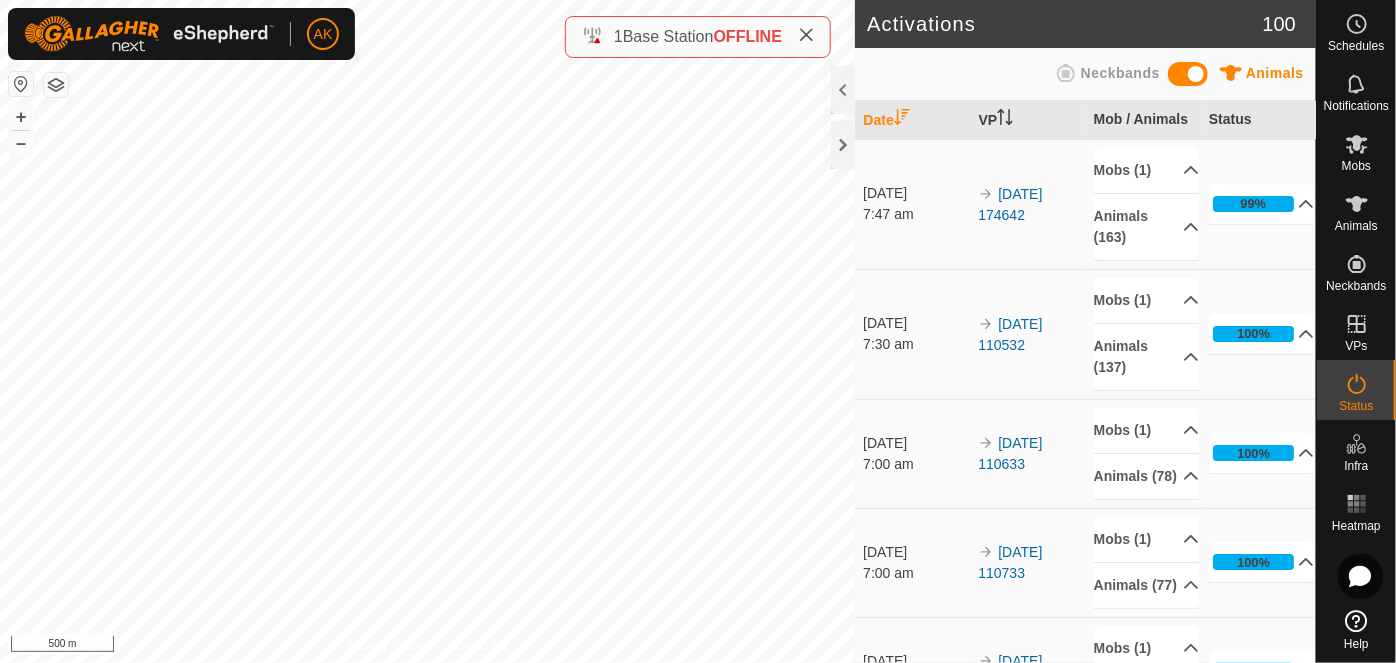 click on "Activations 100 Animals Neckbands   Date   VP   Mob / Animals   Status  [DATE] 7:47 am 2025-07-24 174642 Mobs (1)  (Deleted)  Animals (163)  (Deleted)   (Deleted)   (Deleted)   (Deleted)   (Deleted)   (Deleted)   (Deleted)   (Deleted)   (Deleted)   (Deleted)   (Deleted)   (Deleted)   (Deleted)   (Deleted)   (Deleted)   (Deleted)   (Deleted)   (Deleted)   (Deleted)   (Deleted)   (Deleted)   (Deleted)   (Deleted)   (Deleted)   (Deleted)   (Deleted)   (Deleted)   (Deleted)   (Deleted)   (Deleted)   (Deleted)   (Deleted)   (Deleted)   (Deleted)   (Deleted)   (Deleted)   (Deleted)   (Deleted)   (Deleted)   (Deleted)   (Deleted)   (Deleted)   (Deleted)   (Deleted)   (Deleted)   (Deleted)   (Deleted)   (Deleted)   (Deleted)   (Deleted)   (Deleted)   (Deleted)   (Deleted)   (Deleted)   (Deleted)   (Deleted)   (Deleted)   (Deleted)   (Deleted)   (Deleted)   (Deleted)   (Deleted)   (Deleted)   (Deleted)   (Deleted)   (Deleted)   (Deleted)   (Deleted)   (Deleted)   (Deleted)   (Deleted)   (Deleted)   (Deleted)  0%" 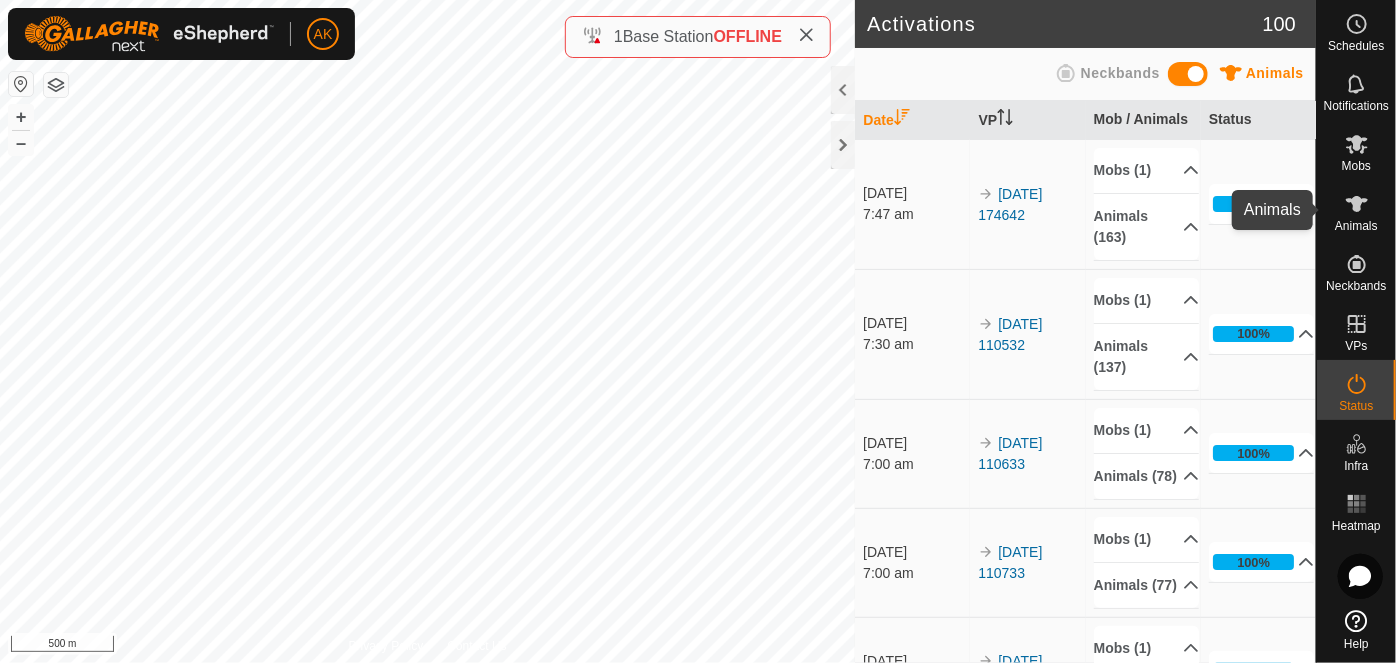 click on "Animals" at bounding box center (1356, 226) 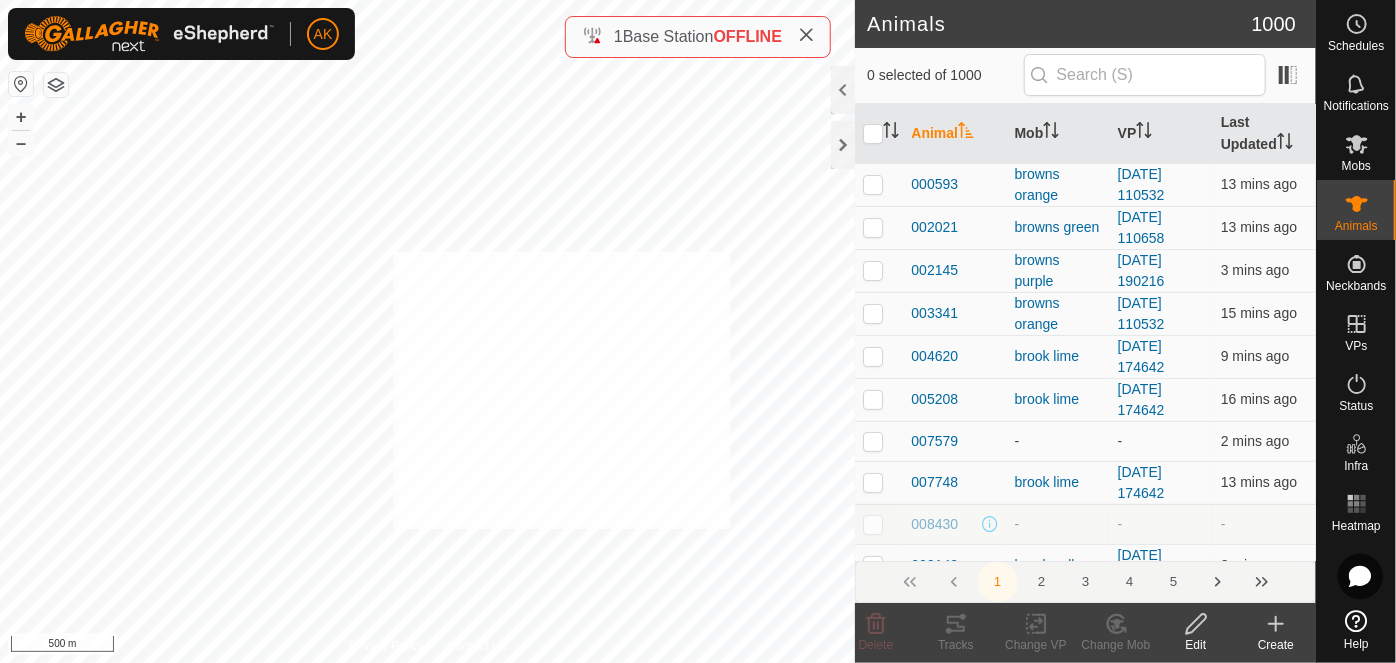 checkbox on "true" 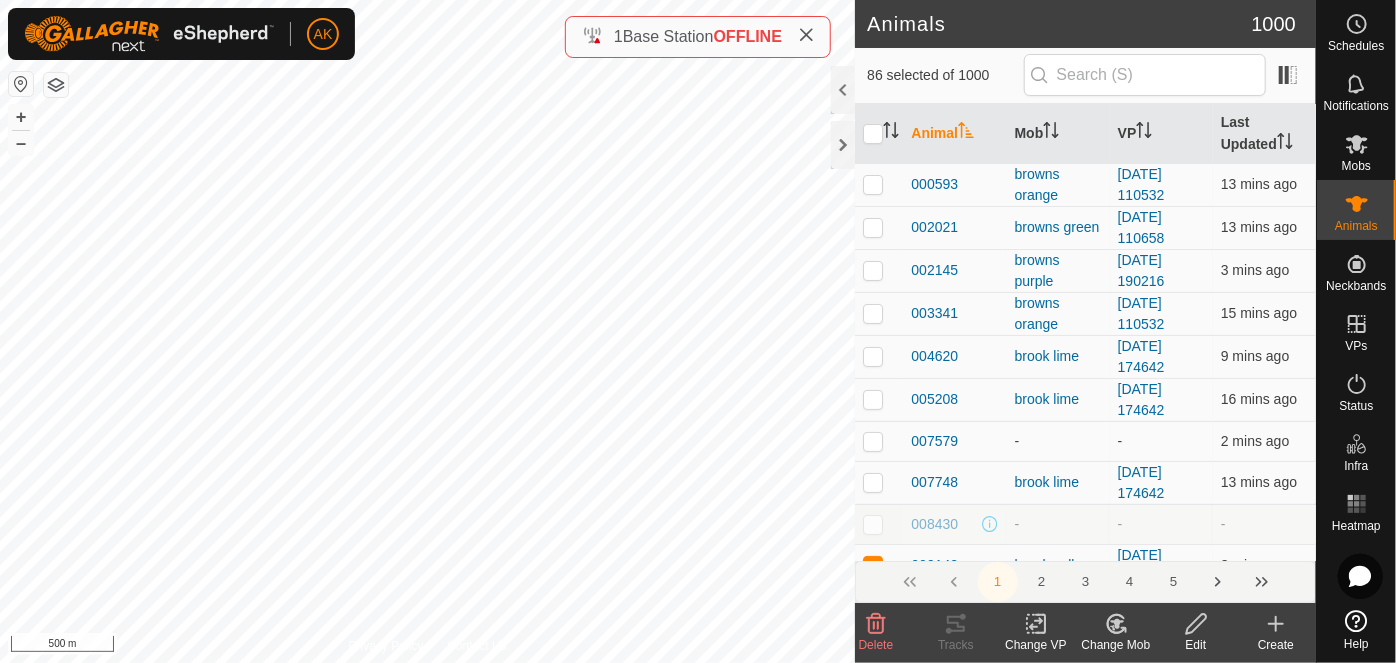 click 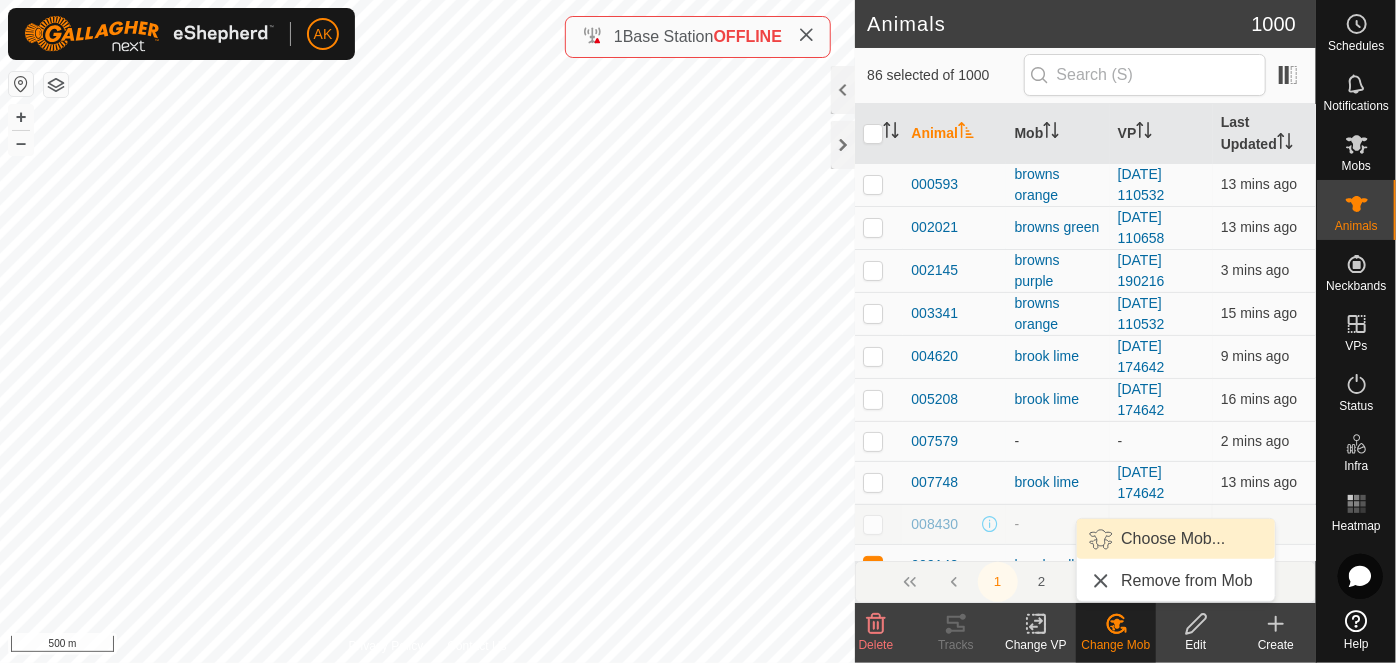 click on "Choose Mob..." at bounding box center [1176, 539] 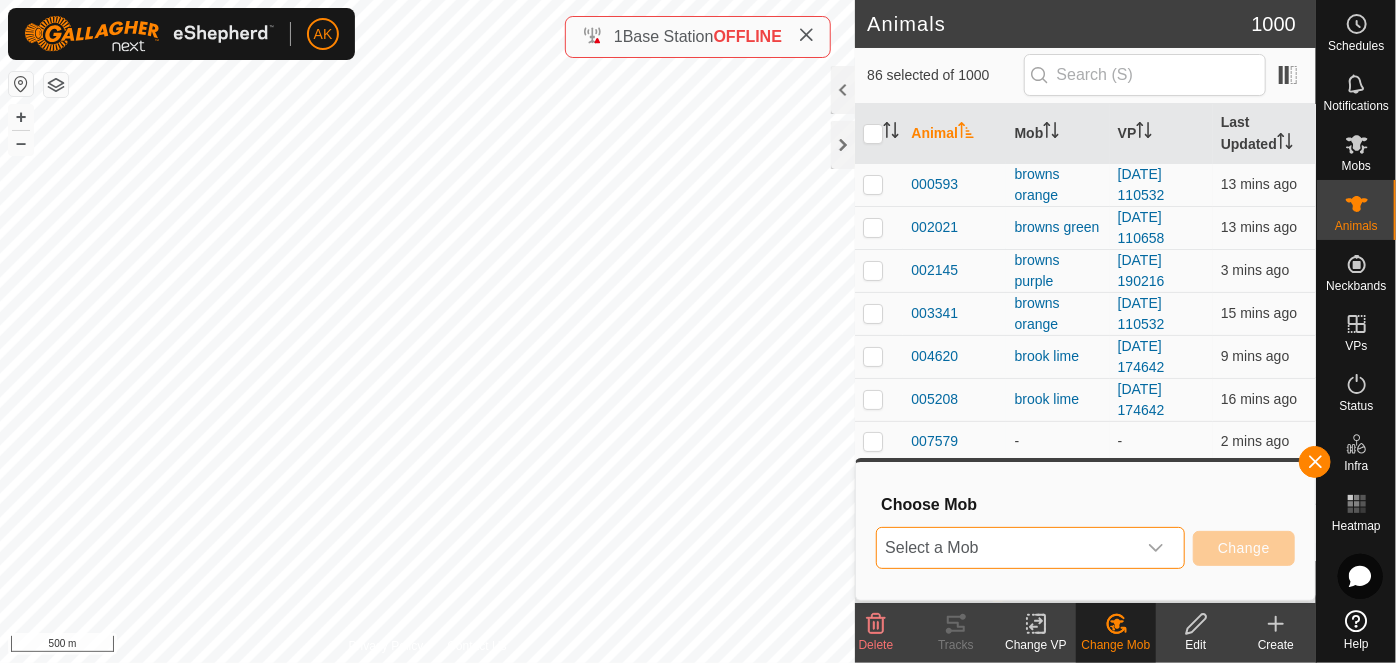 click on "Select a Mob" at bounding box center [1006, 548] 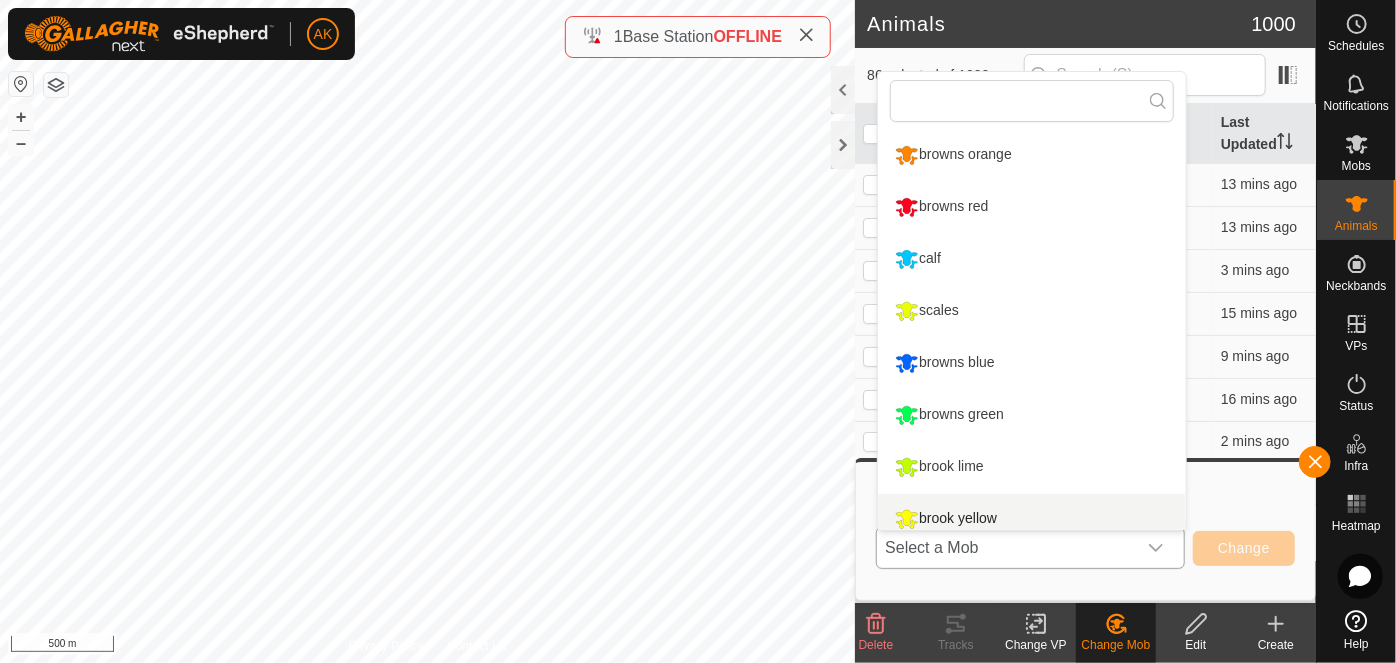 scroll, scrollTop: 13, scrollLeft: 0, axis: vertical 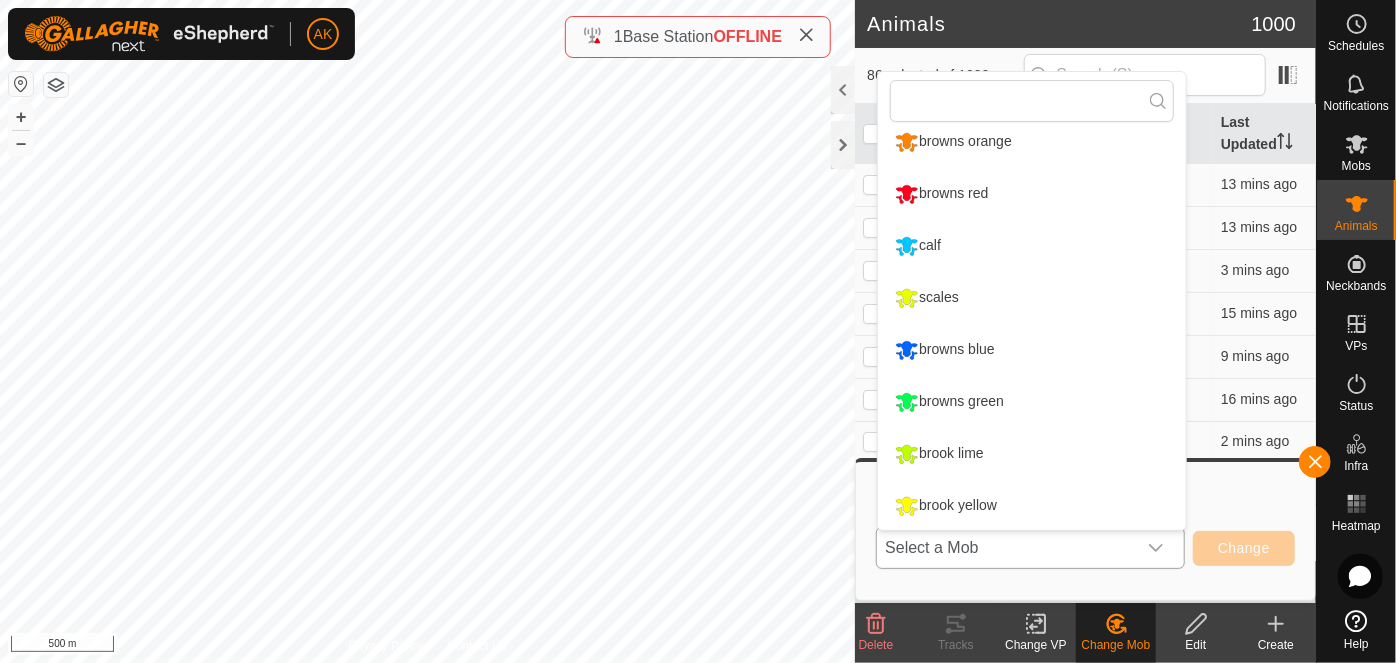 click on "brook yellow" at bounding box center (1032, 506) 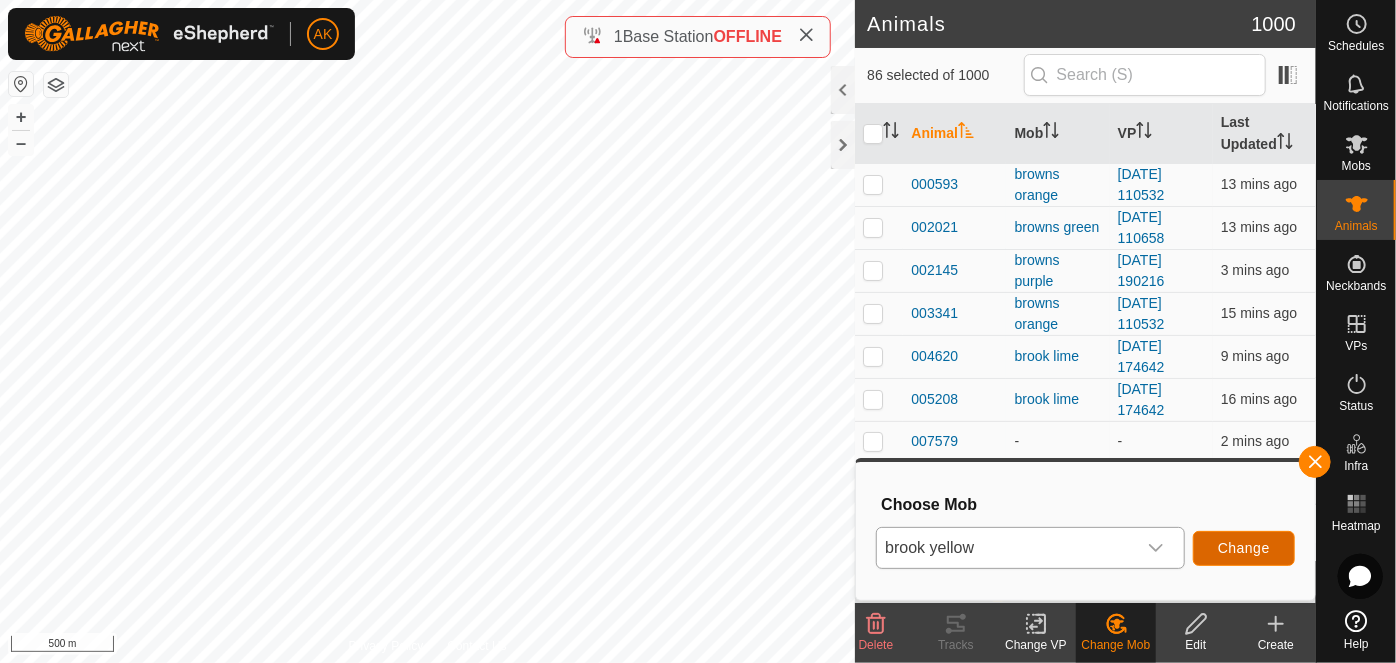 click on "Change" at bounding box center (1244, 548) 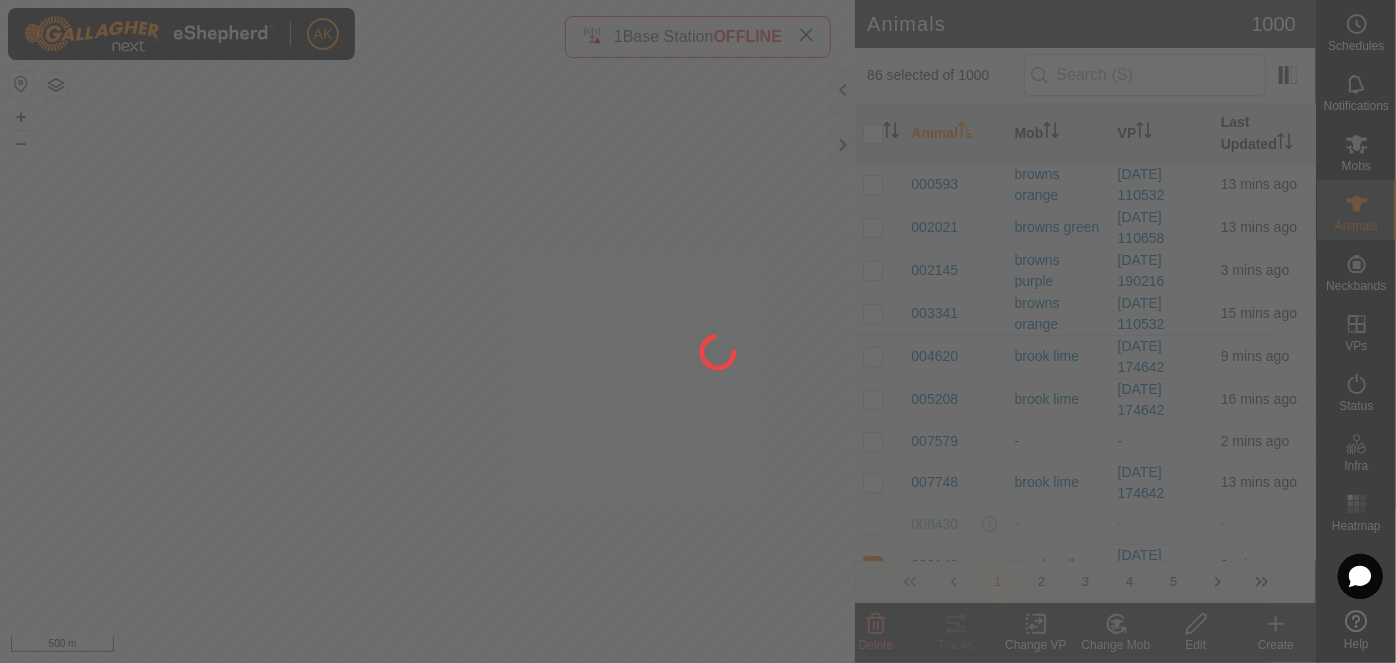 checkbox on "false" 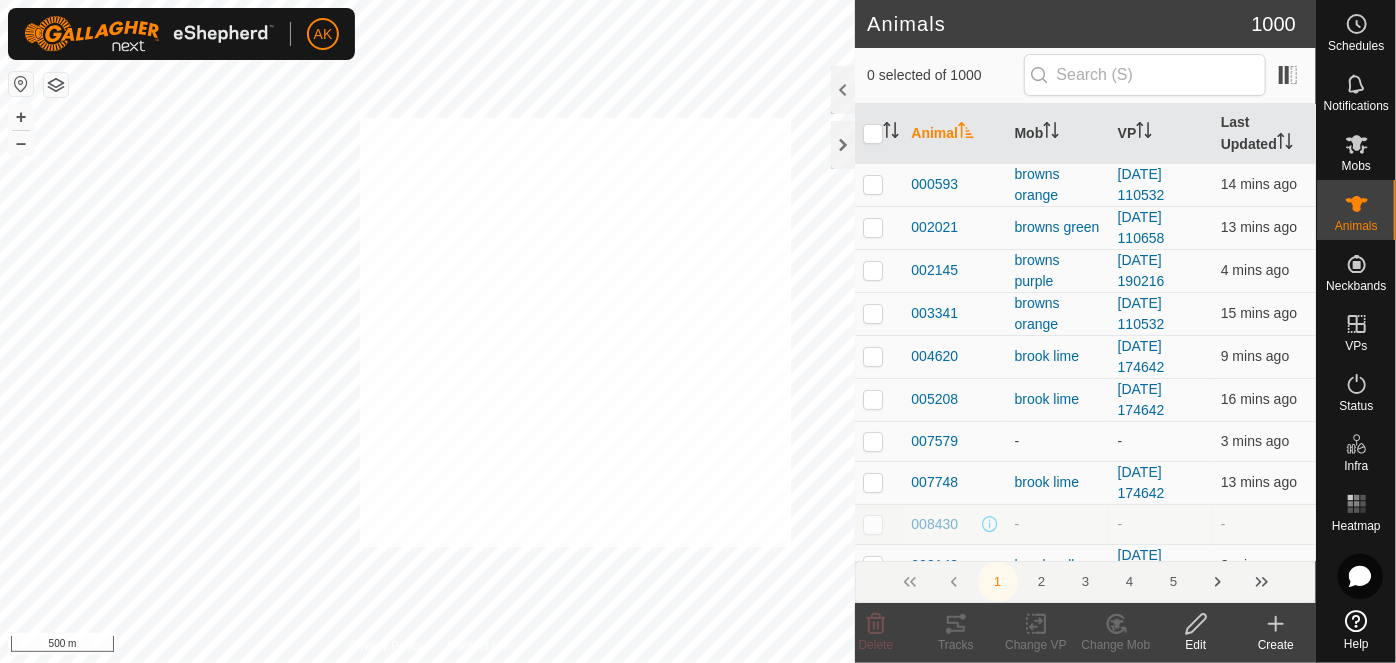 checkbox on "true" 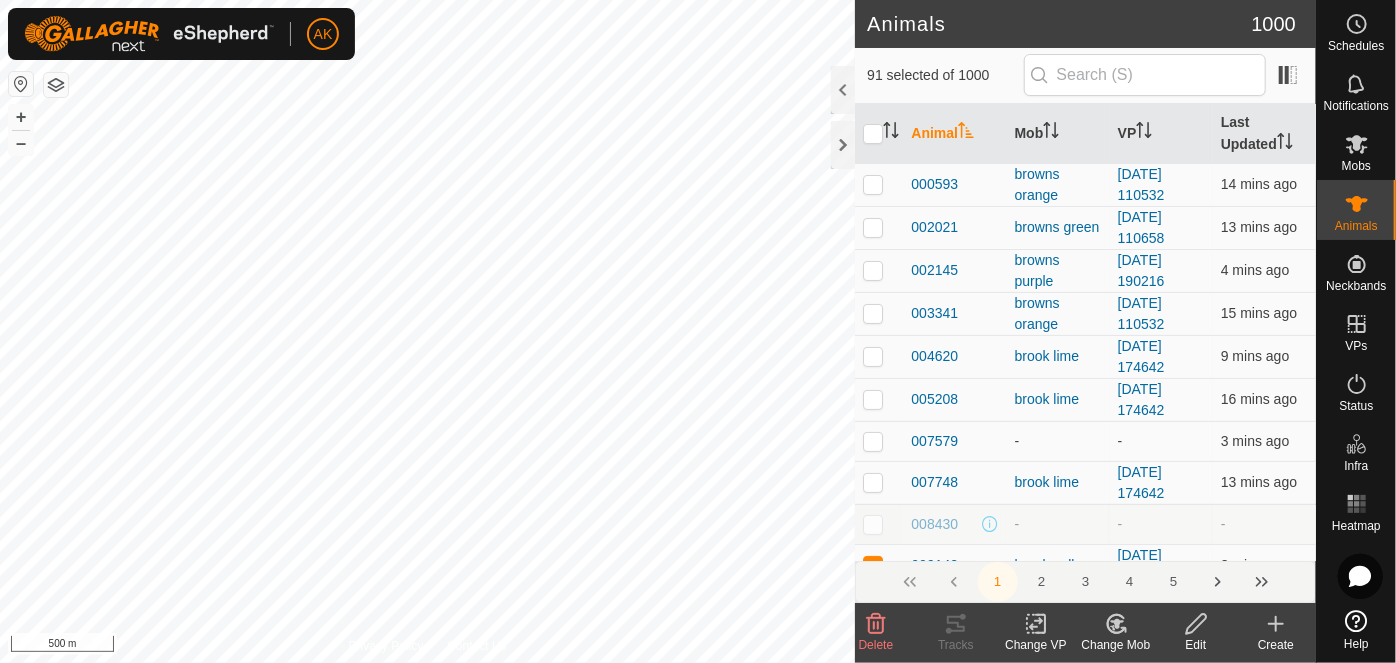 click 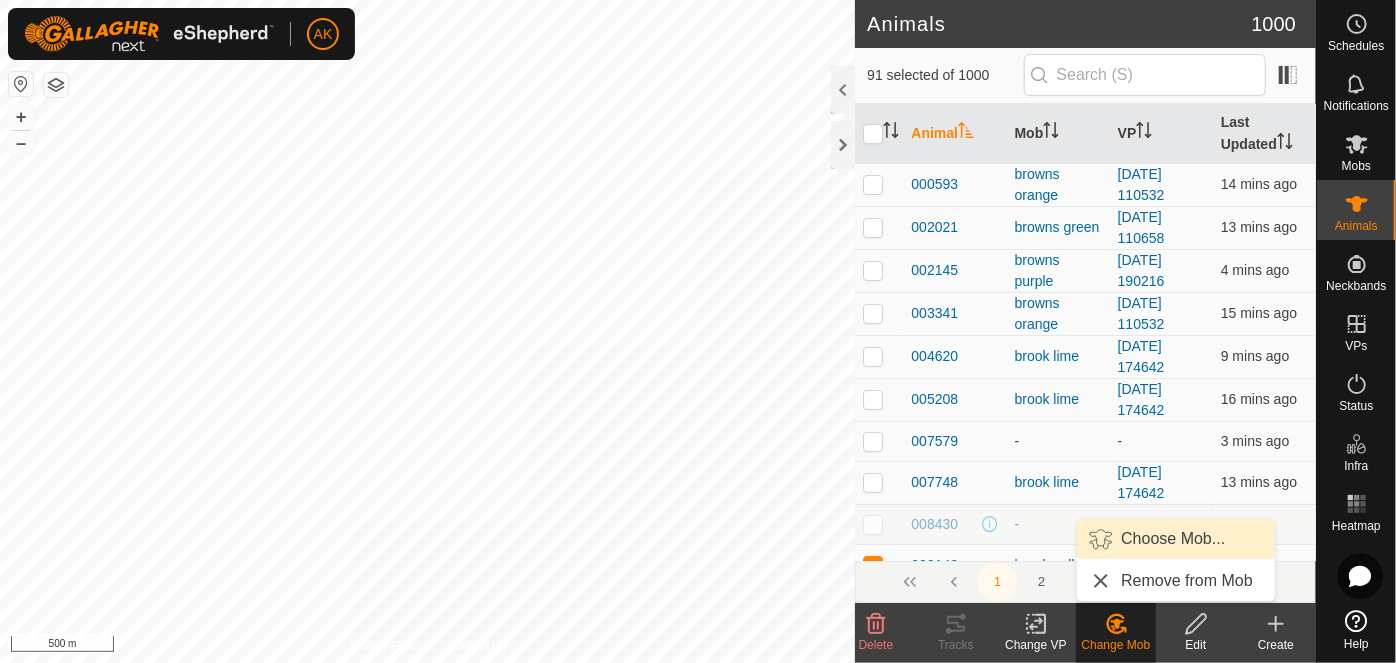 click on "Choose Mob..." at bounding box center [1176, 539] 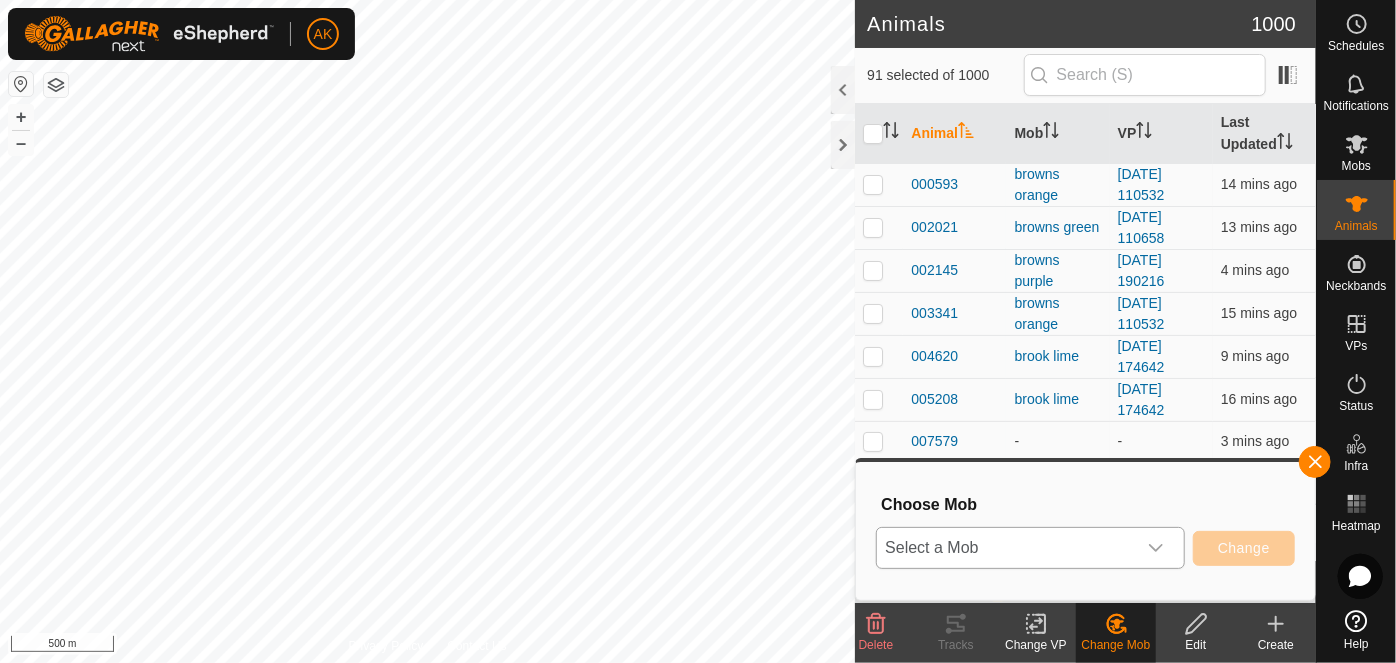 click 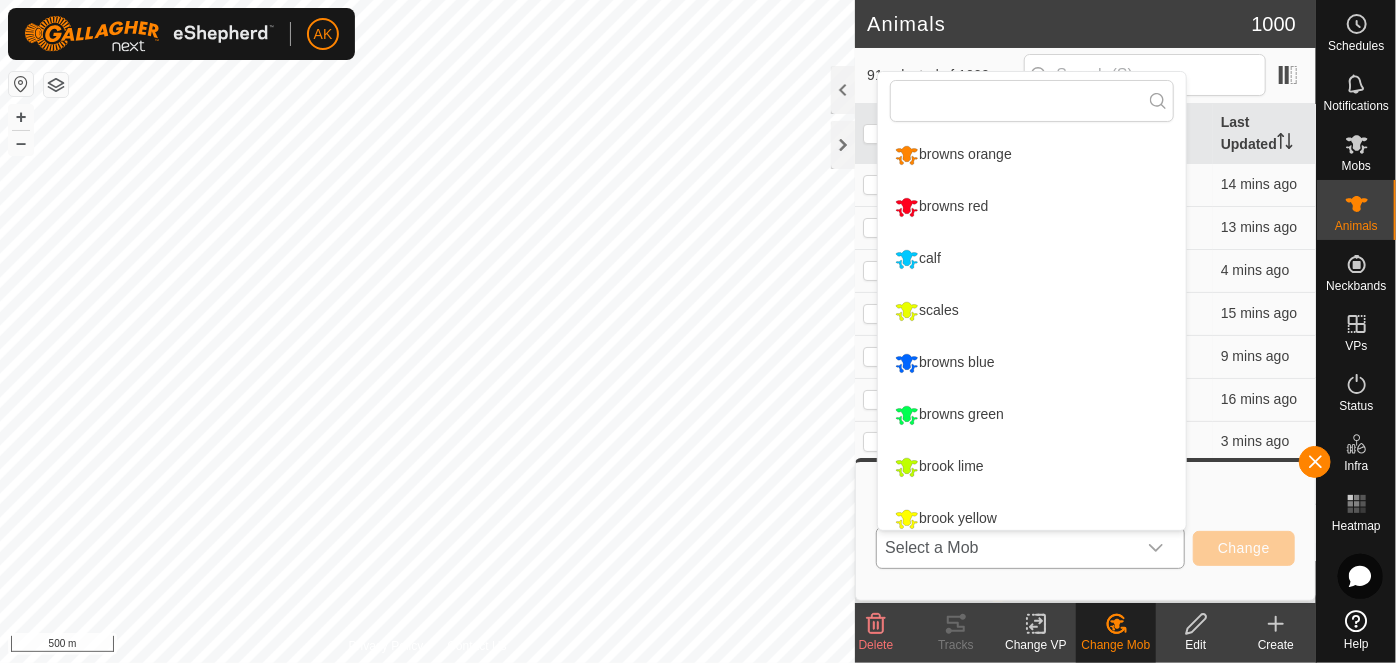scroll, scrollTop: 13, scrollLeft: 0, axis: vertical 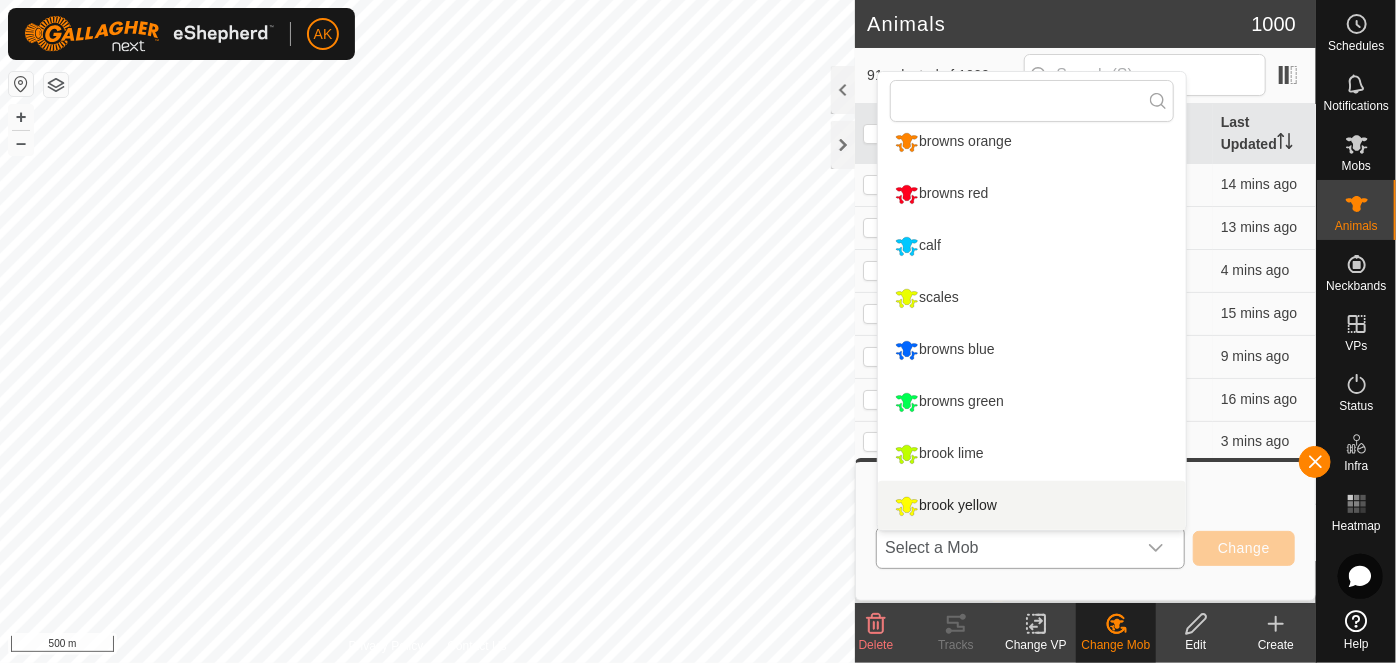 click on "brook yellow" at bounding box center (1032, 506) 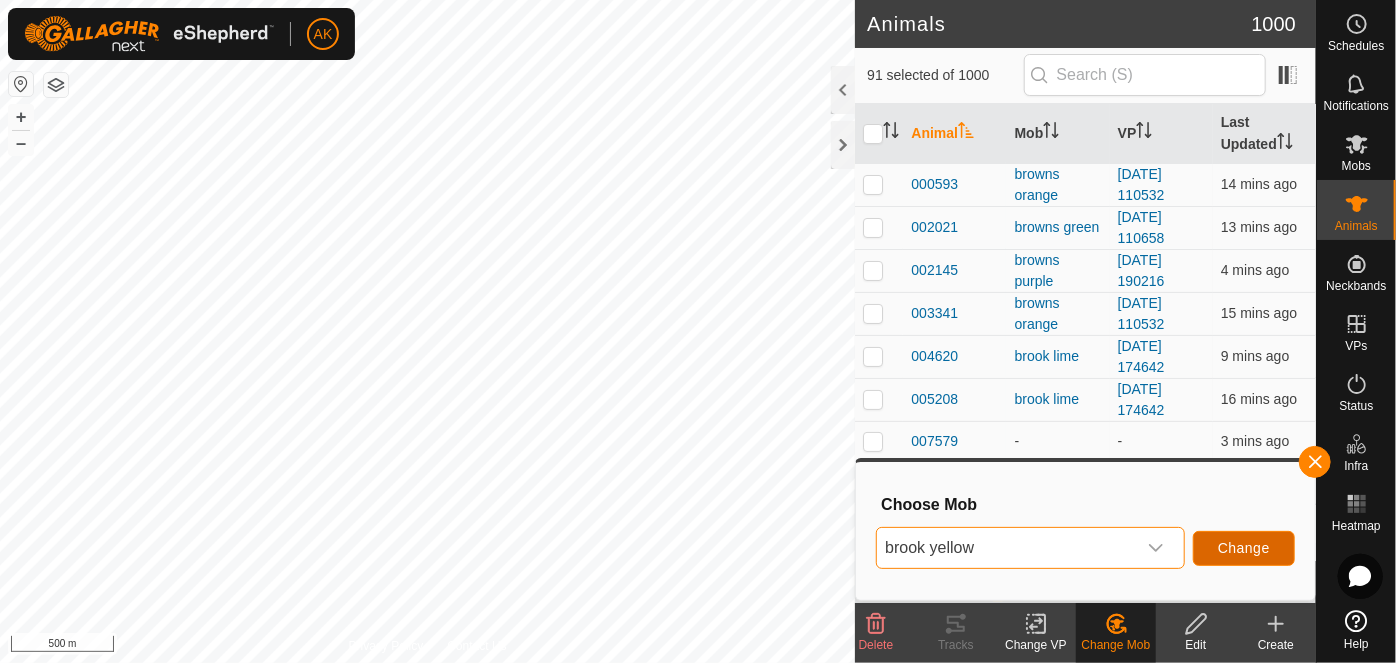 click on "Change" at bounding box center [1244, 548] 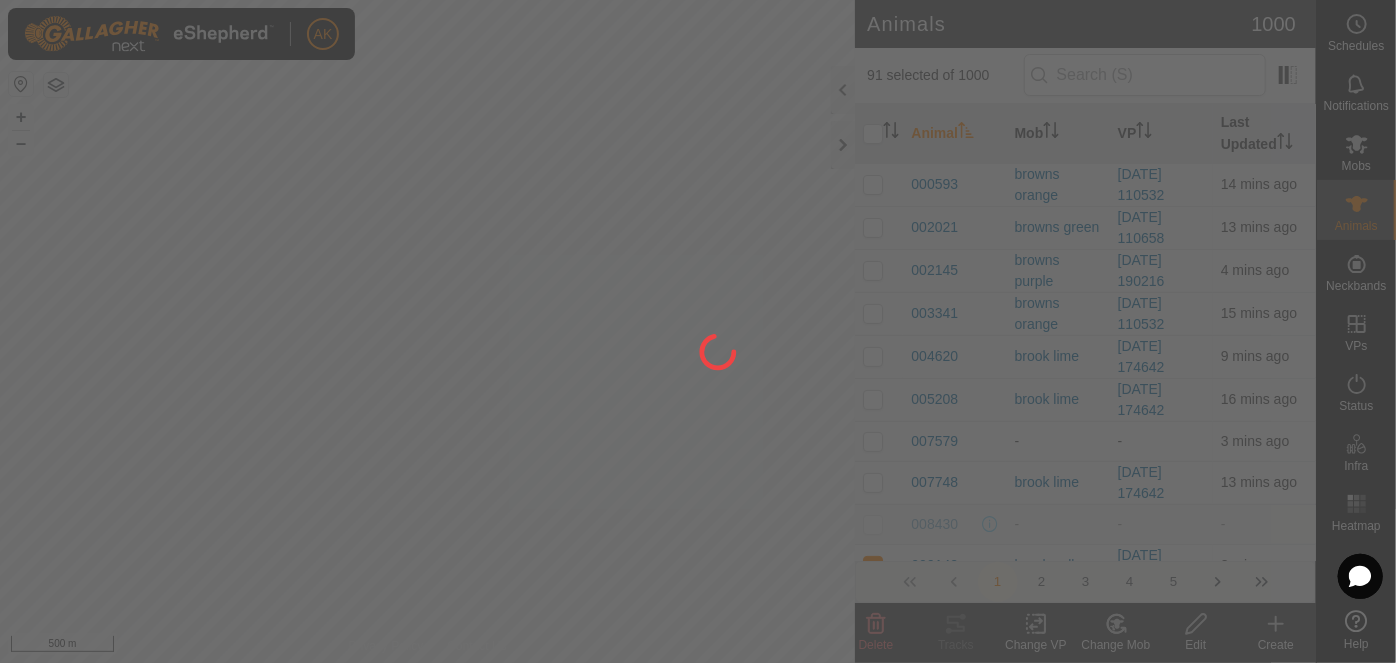 checkbox on "false" 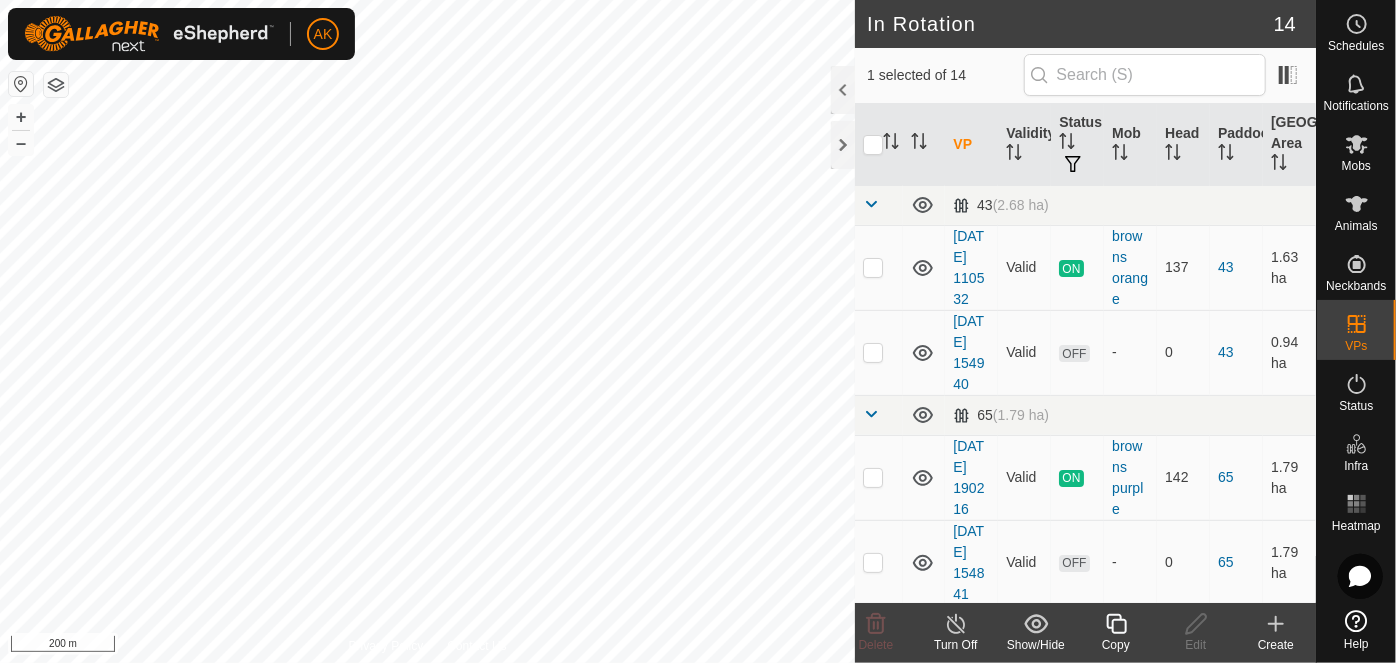 checkbox on "true" 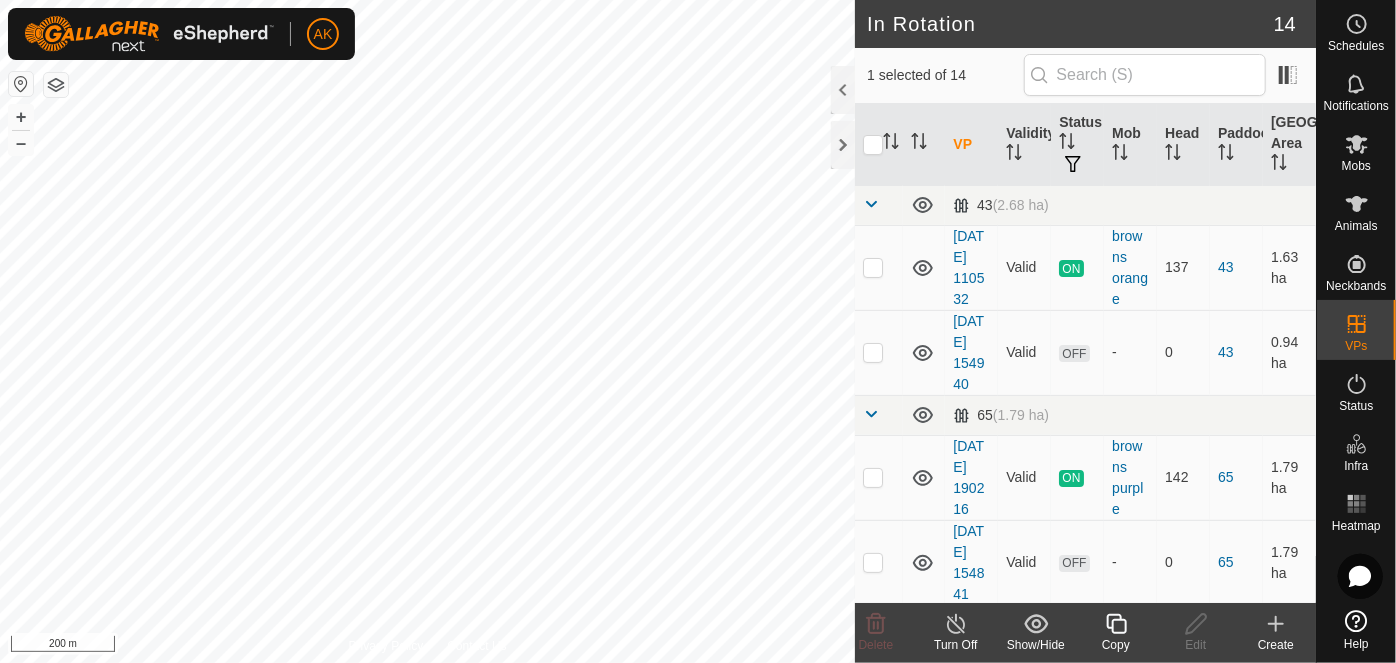 checkbox on "false" 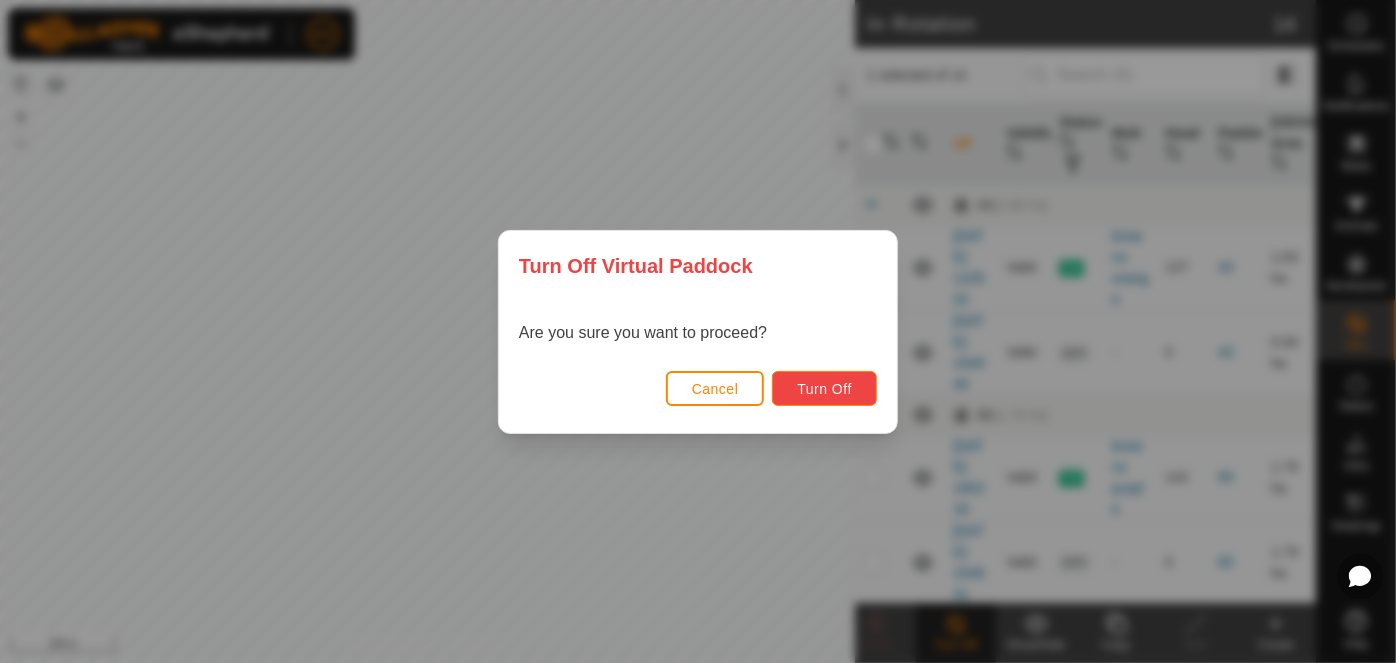 click on "Turn Off" at bounding box center (824, 389) 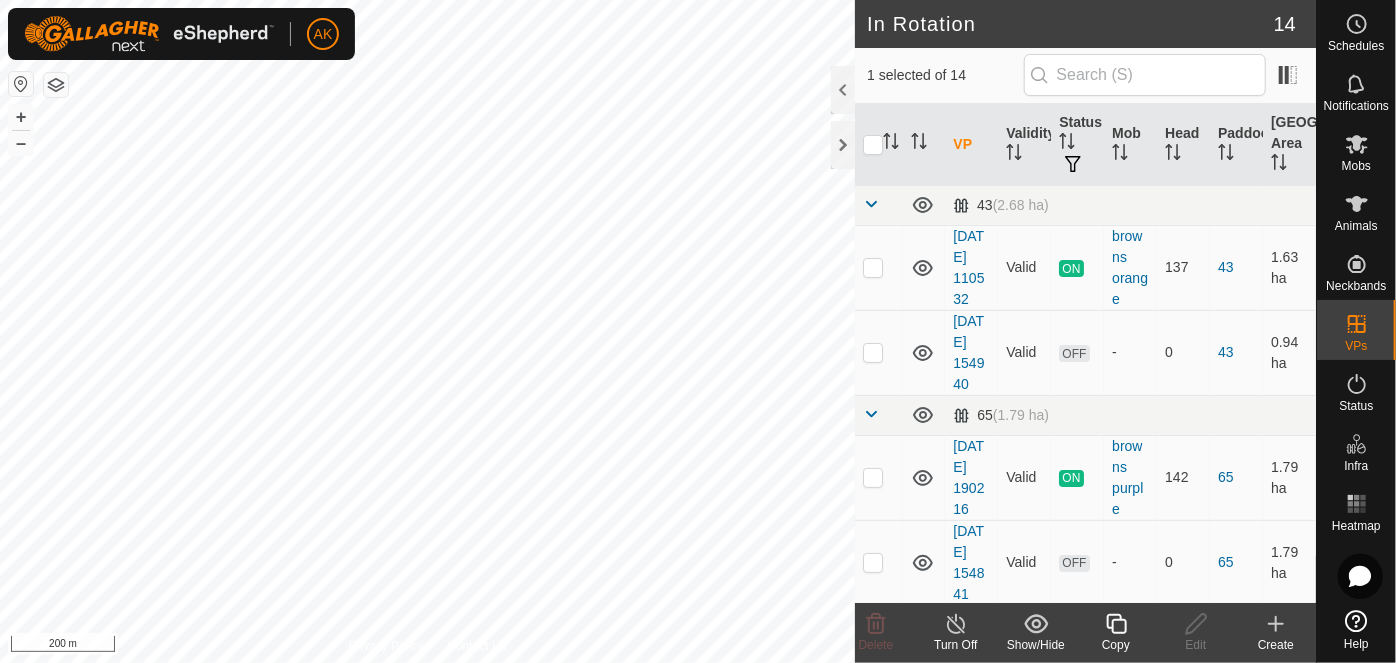 click 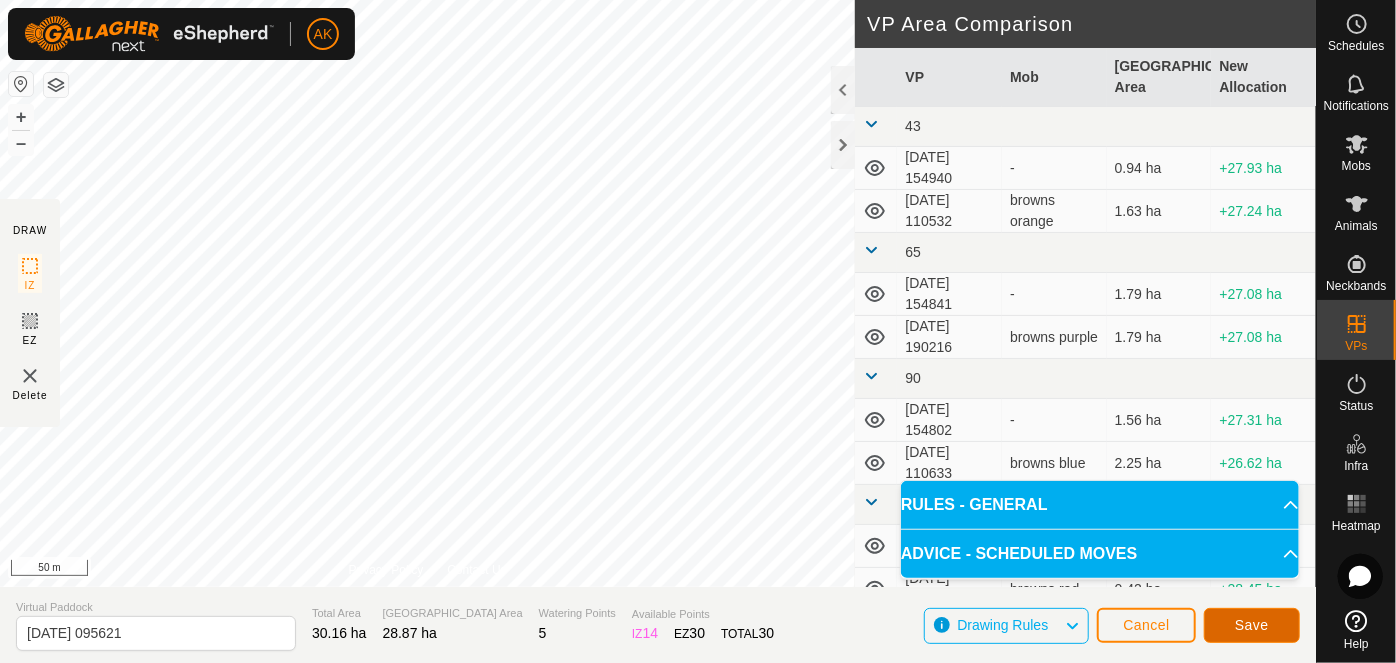 click on "Save" 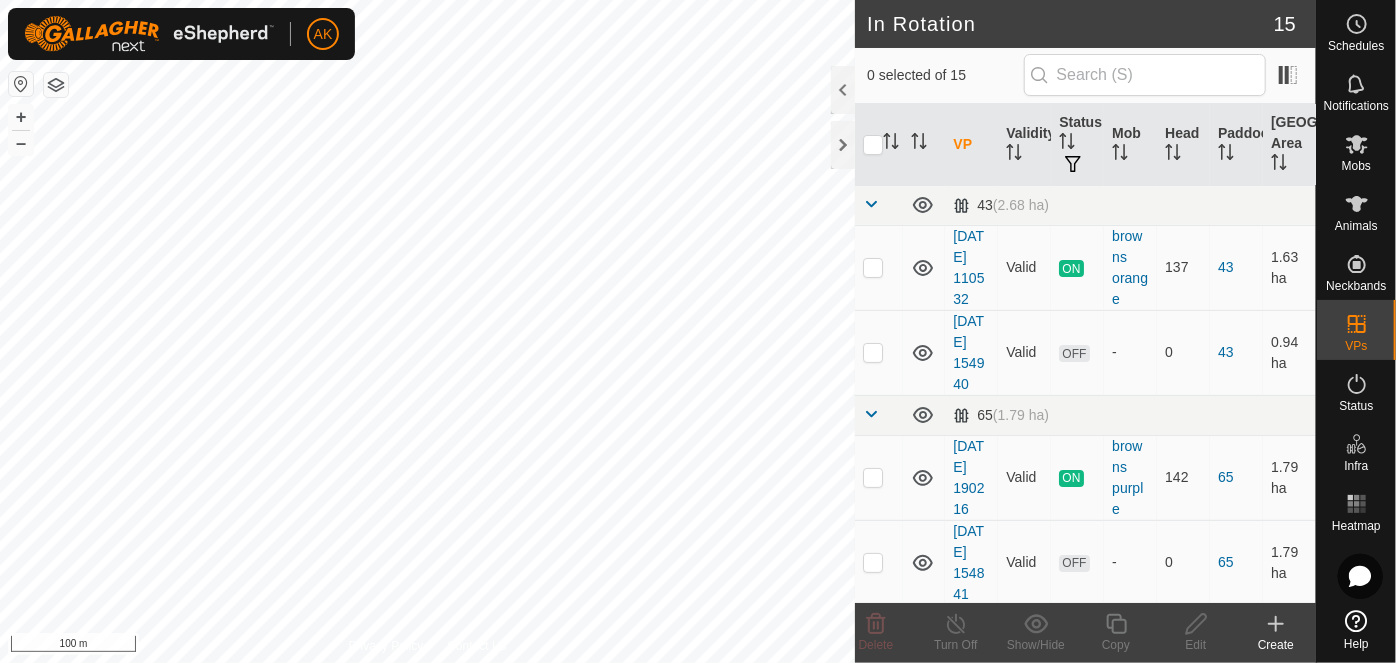 checkbox on "true" 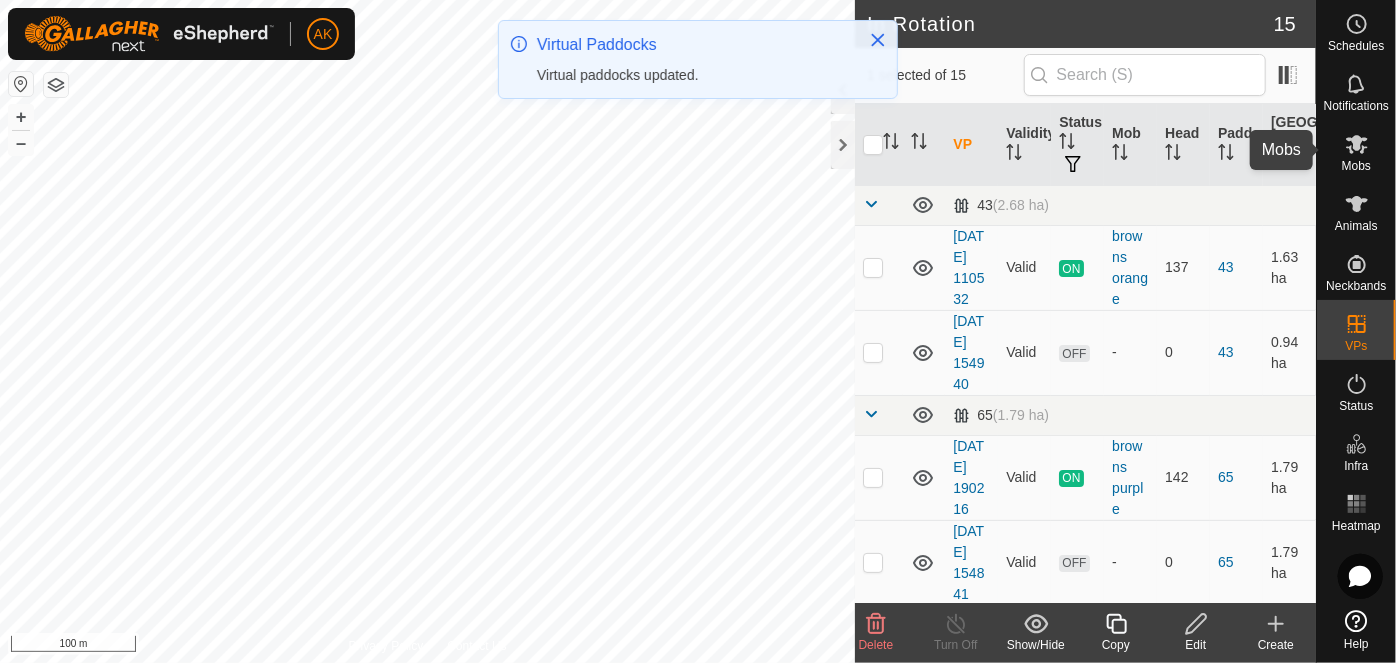 click 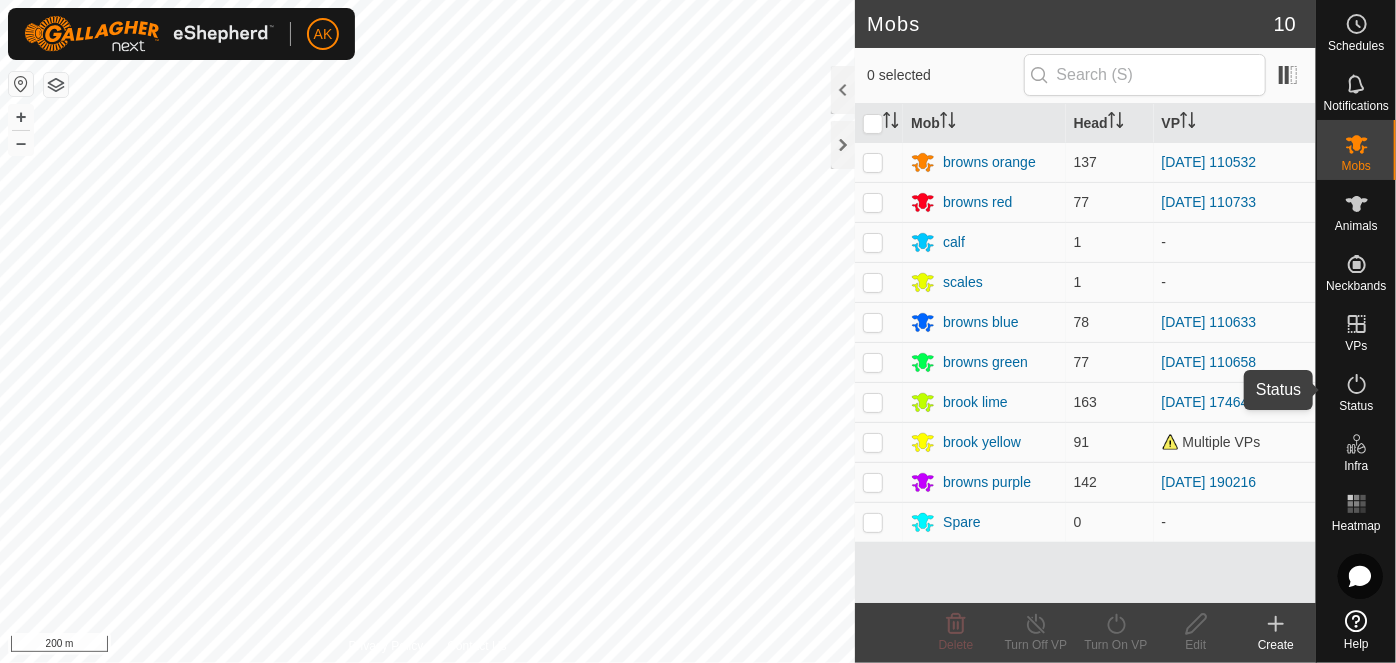 click 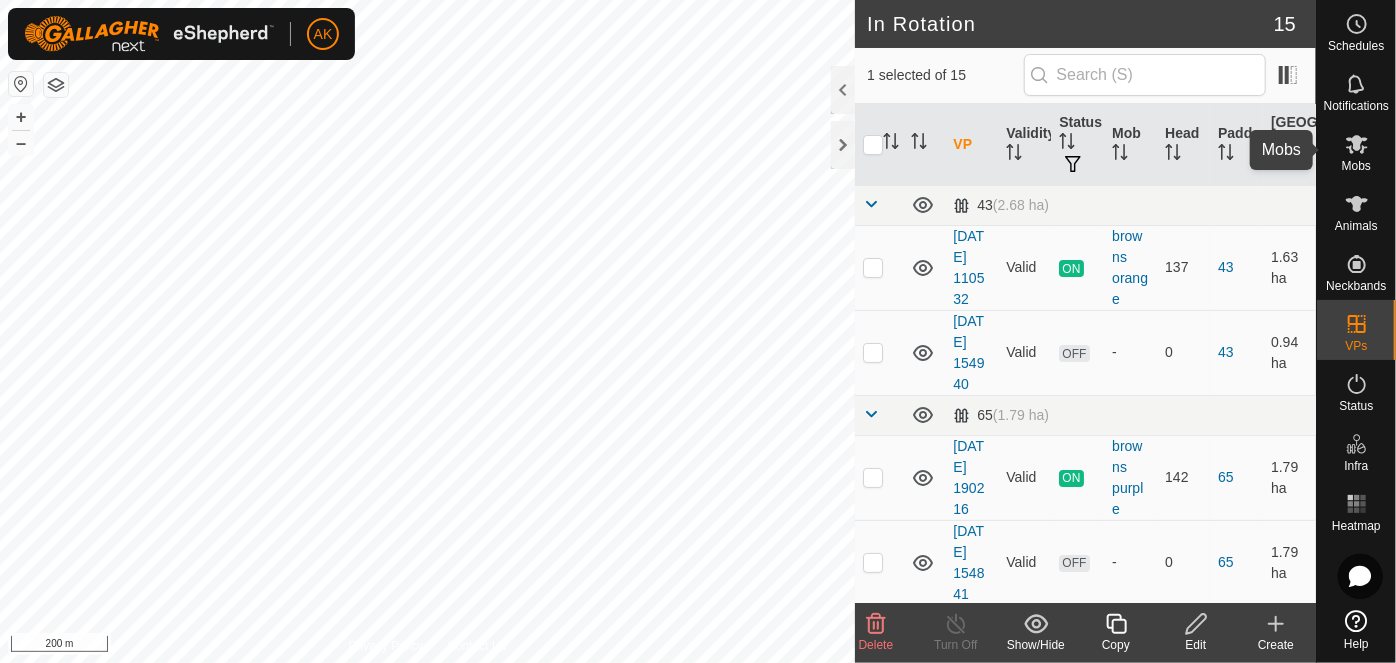 click 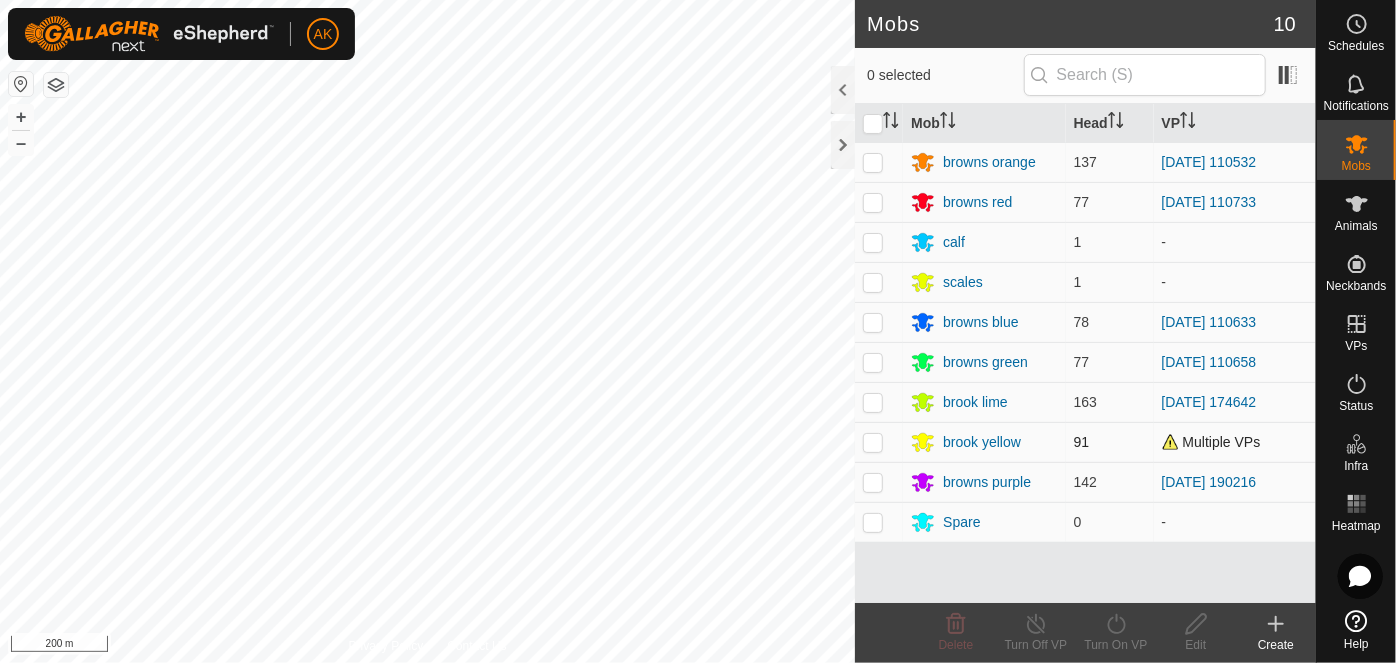 click at bounding box center [873, 442] 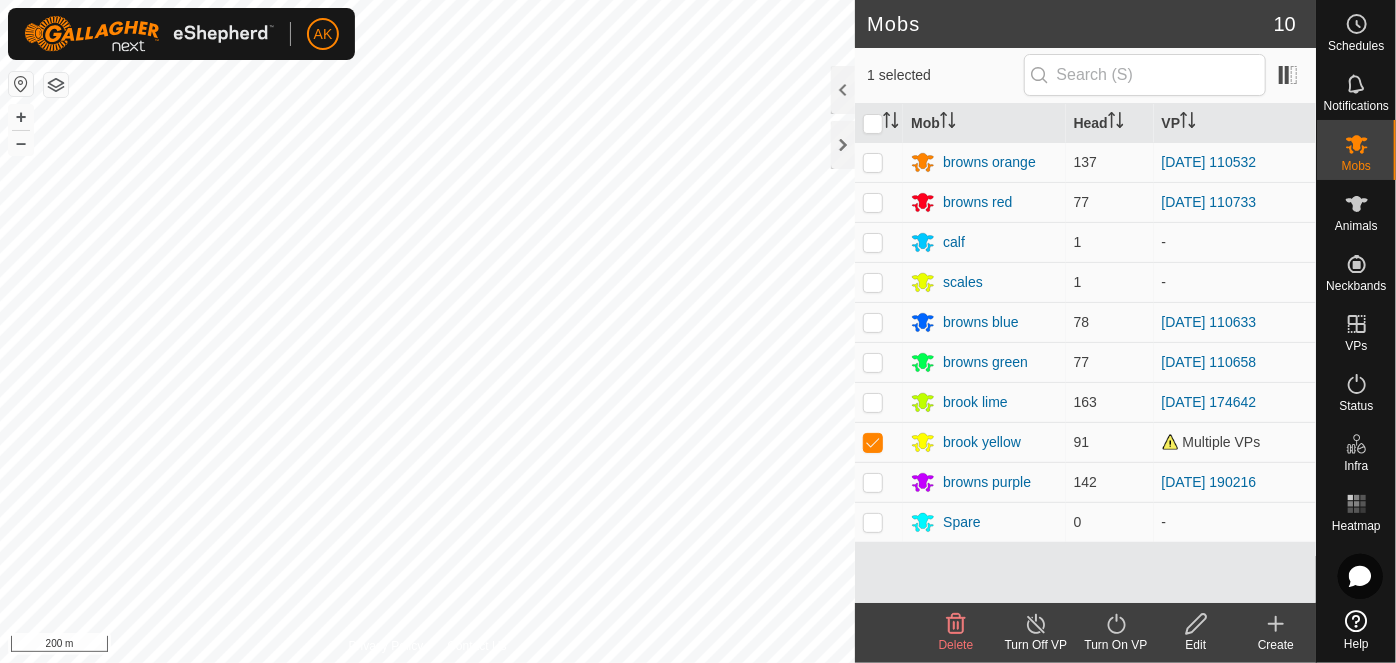 click 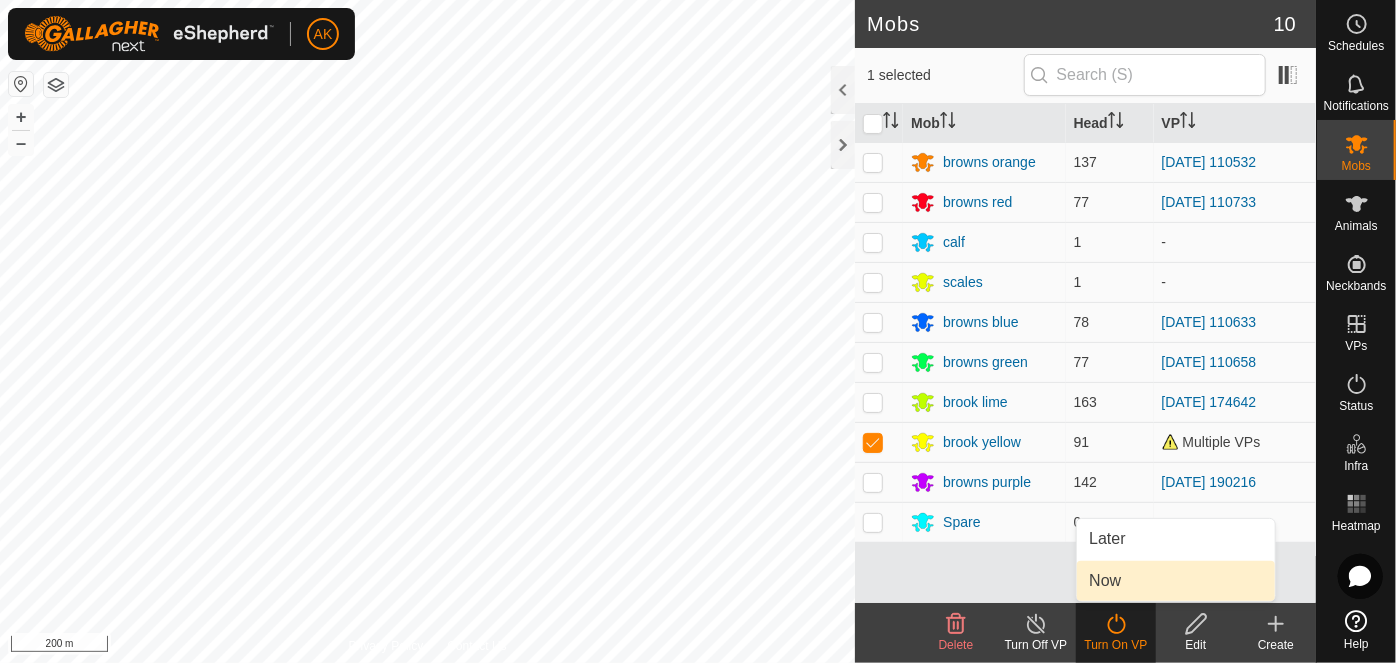 click on "Now" at bounding box center (1176, 581) 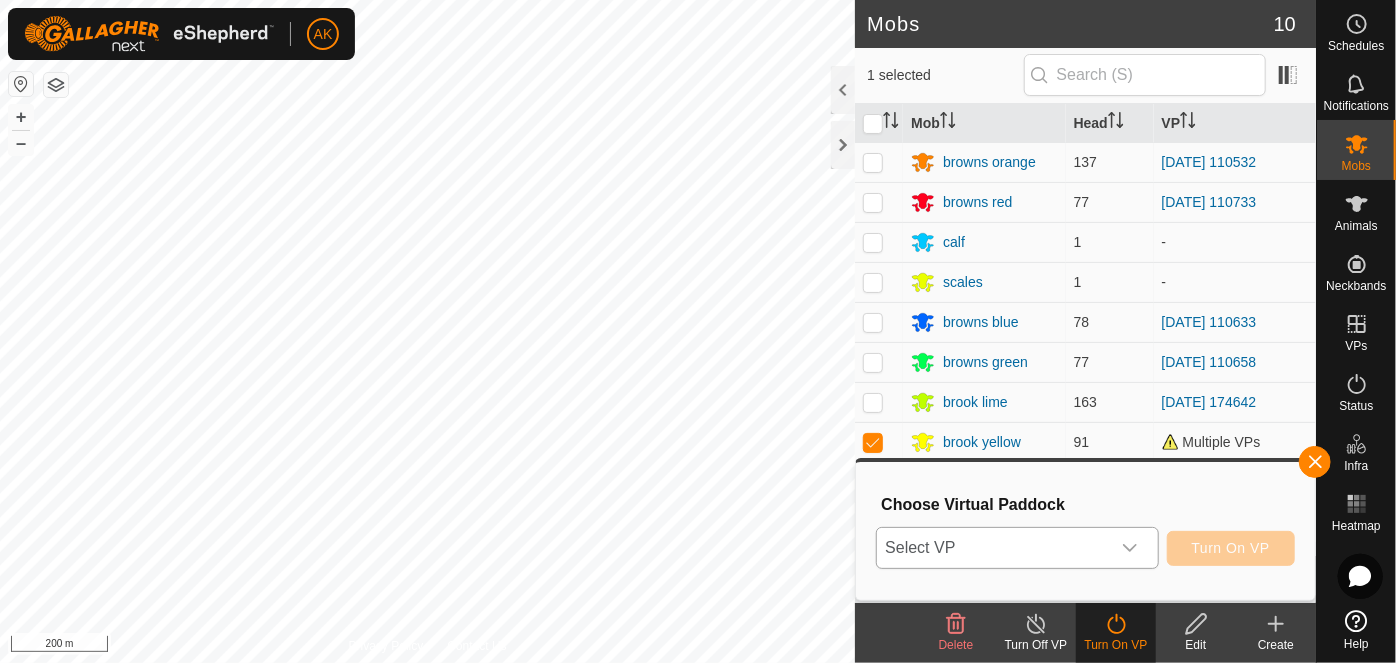 click on "Select VP" at bounding box center (993, 548) 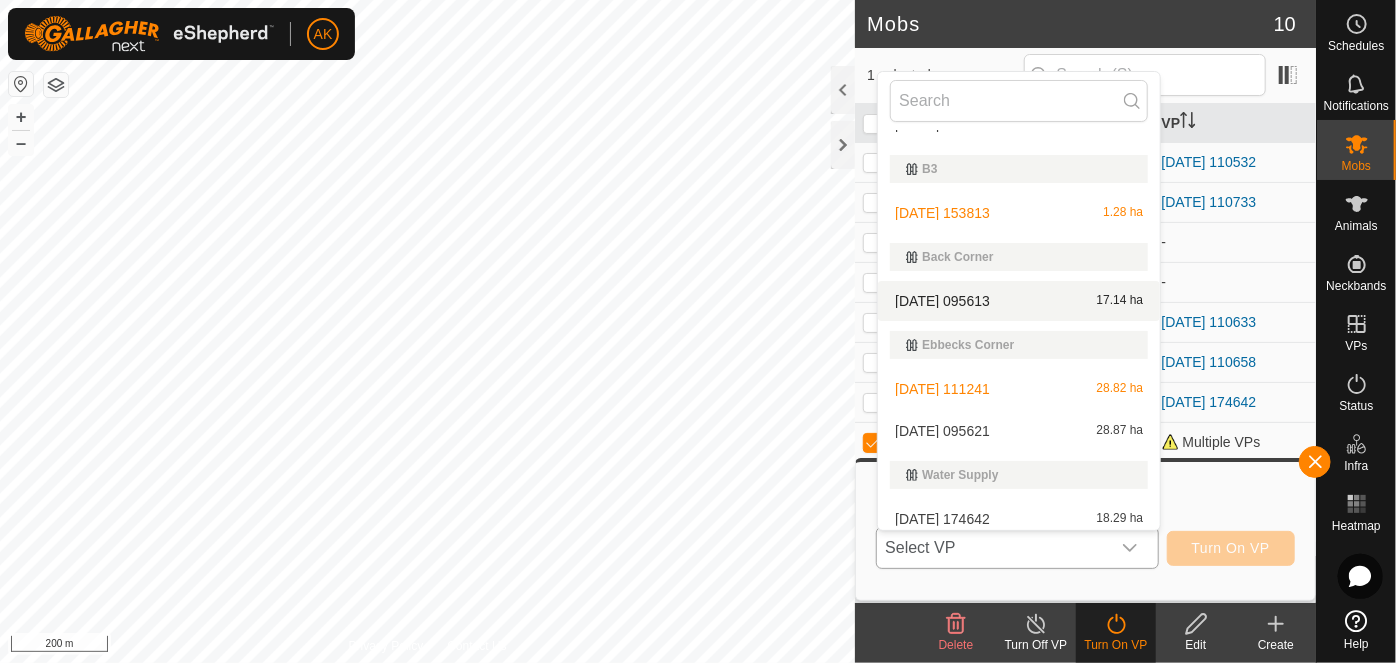 scroll, scrollTop: 642, scrollLeft: 0, axis: vertical 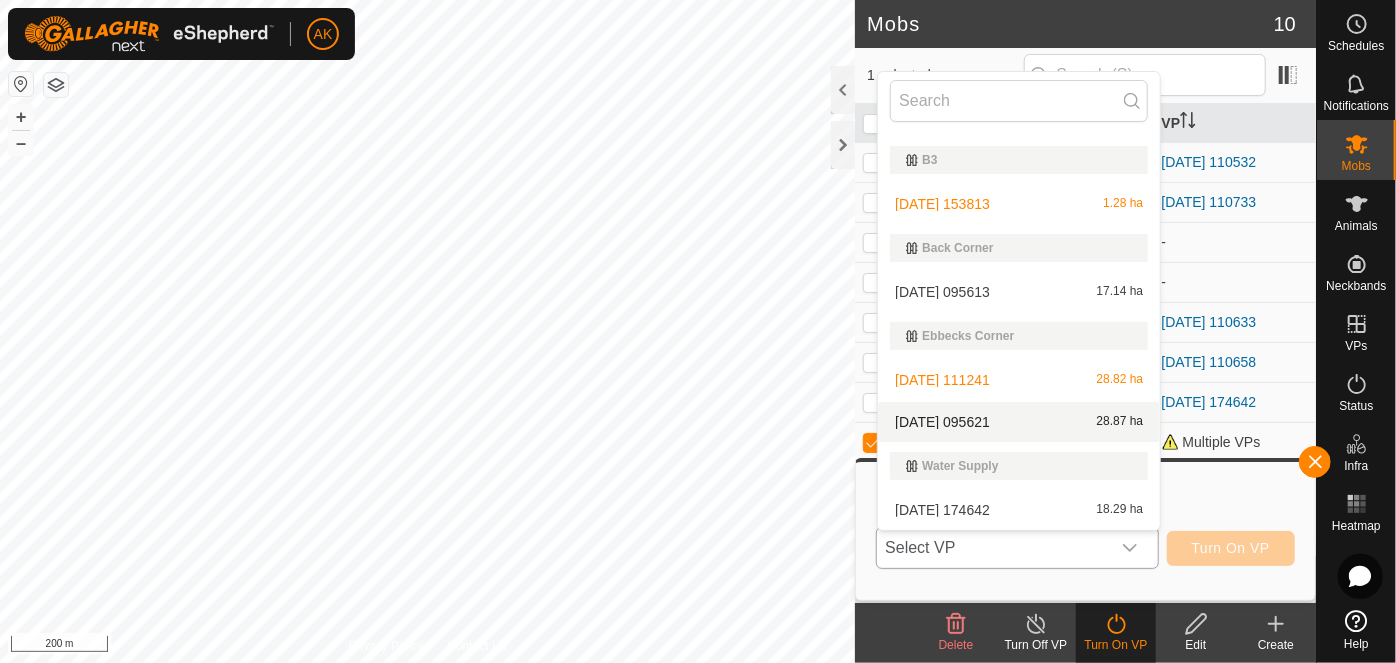 click on "[DATE] 095621  28.87 ha" at bounding box center (1019, 422) 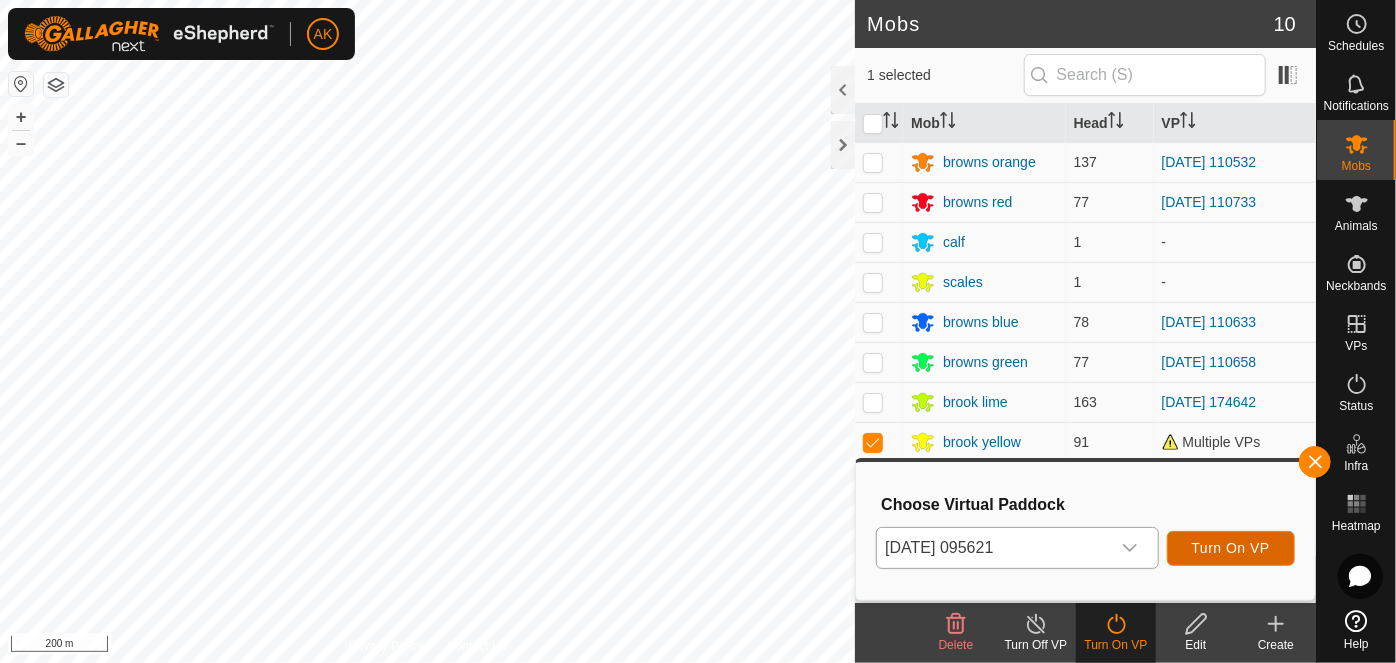 click on "Turn On VP" at bounding box center (1231, 548) 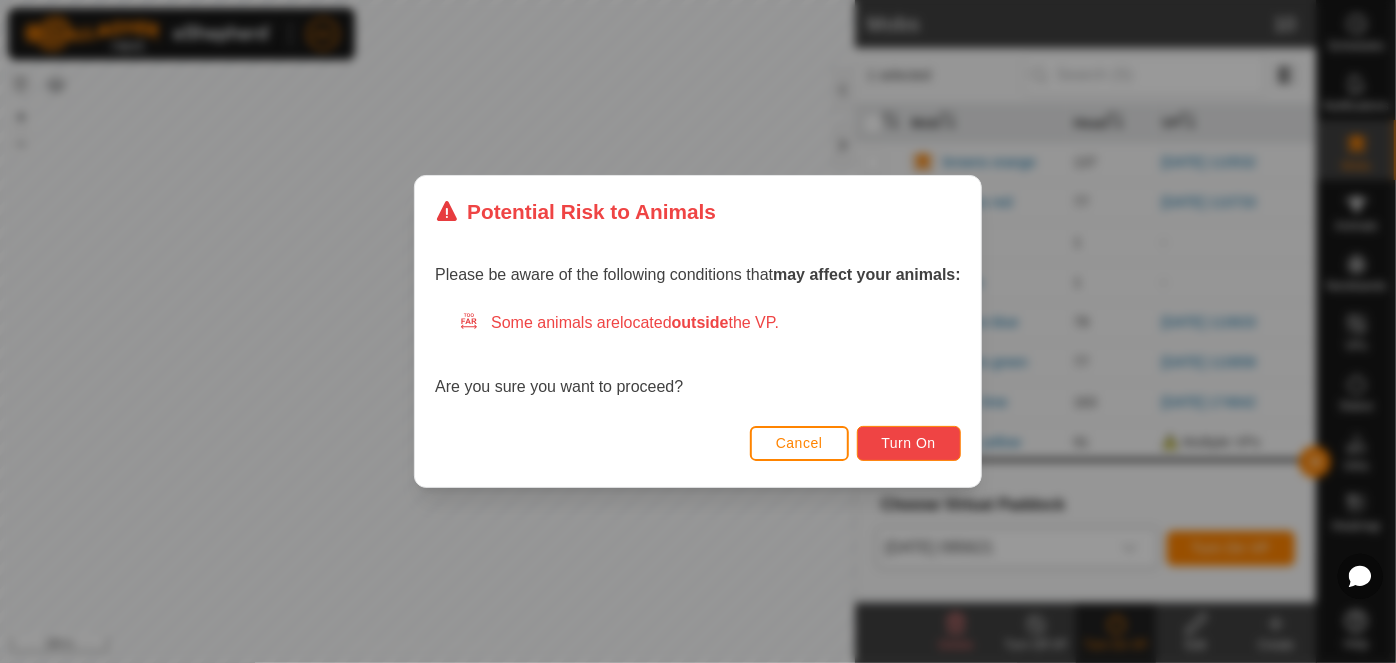 click on "Turn On" at bounding box center [909, 443] 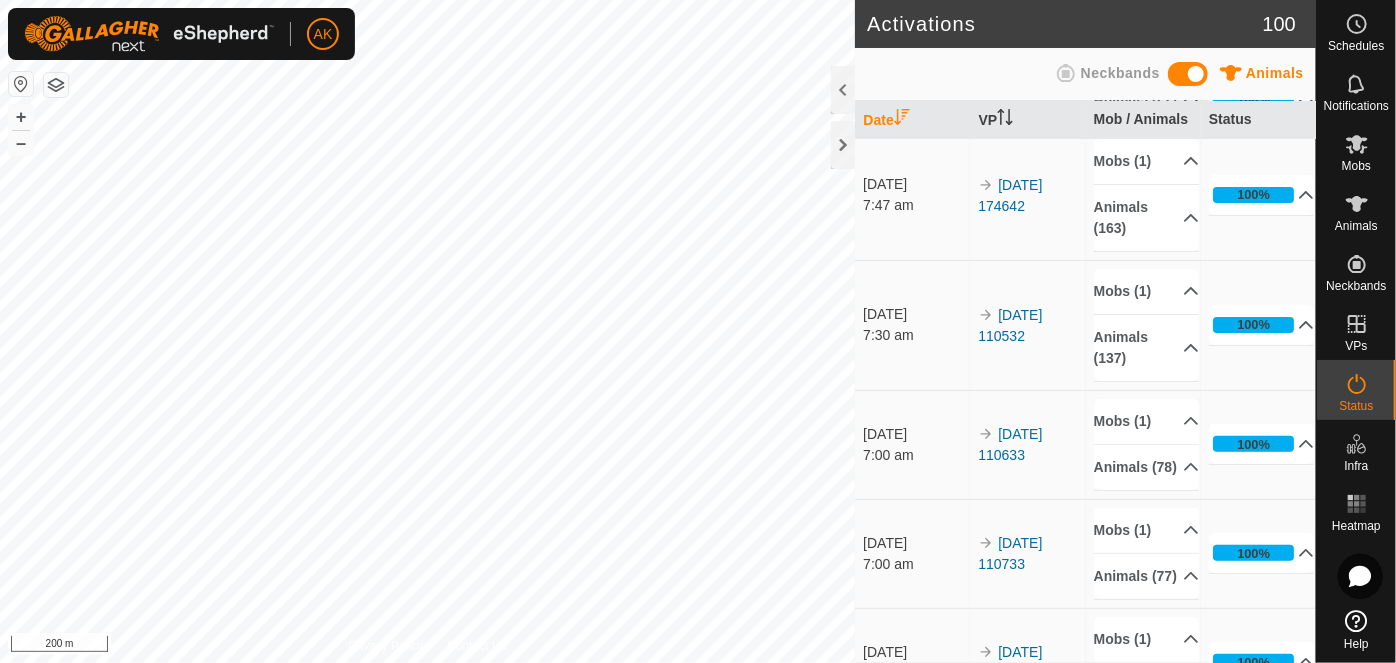 scroll, scrollTop: 0, scrollLeft: 0, axis: both 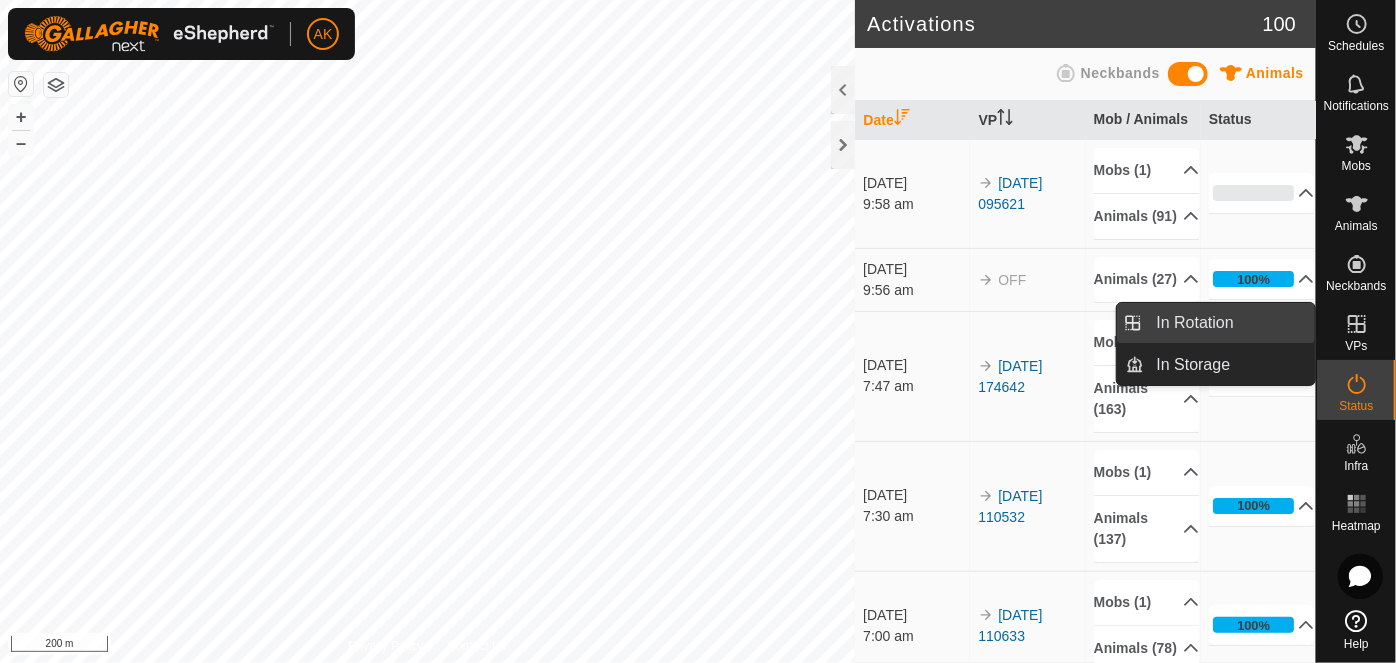 click on "In Rotation" at bounding box center [1230, 323] 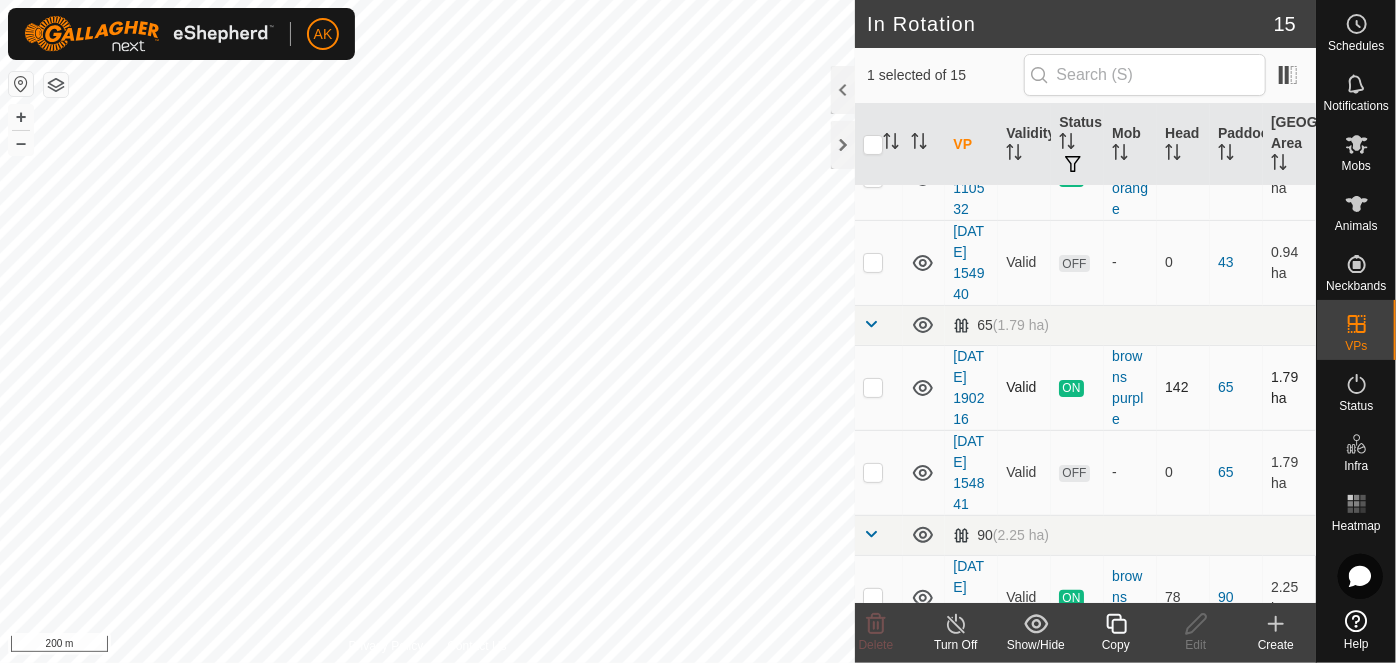 scroll, scrollTop: 0, scrollLeft: 0, axis: both 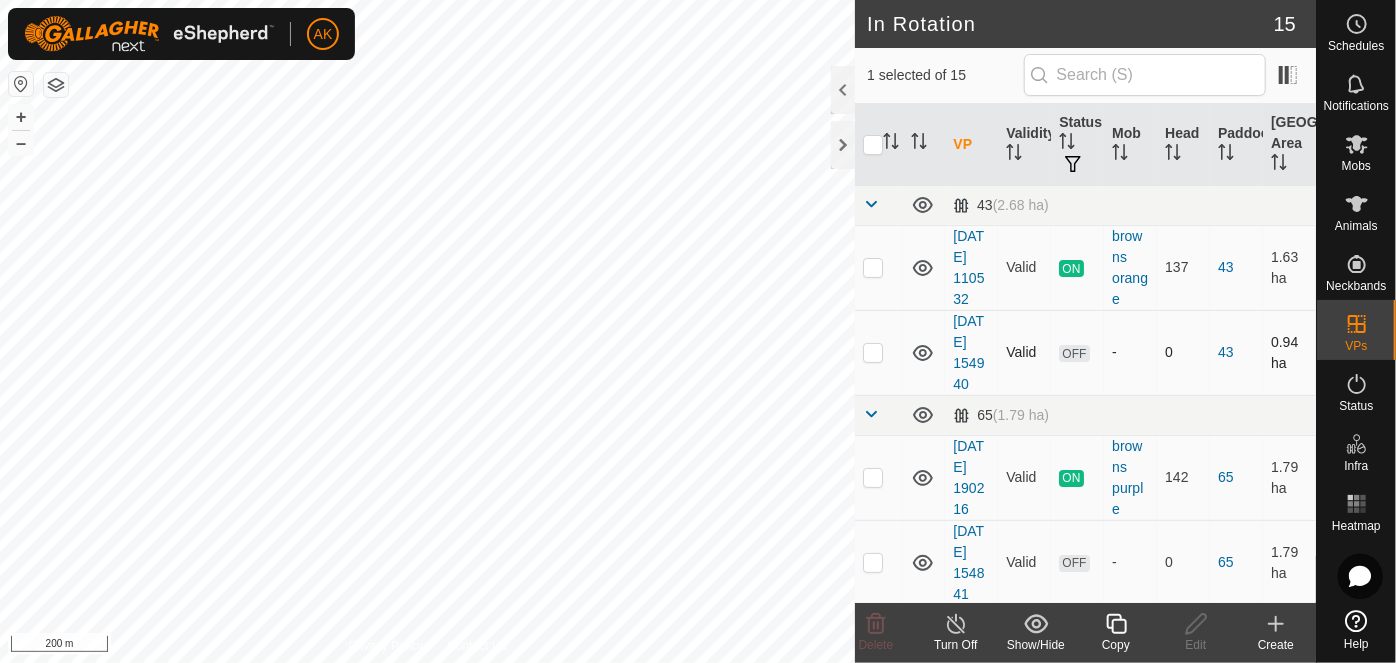 drag, startPoint x: 864, startPoint y: 387, endPoint x: 878, endPoint y: 384, distance: 14.3178215 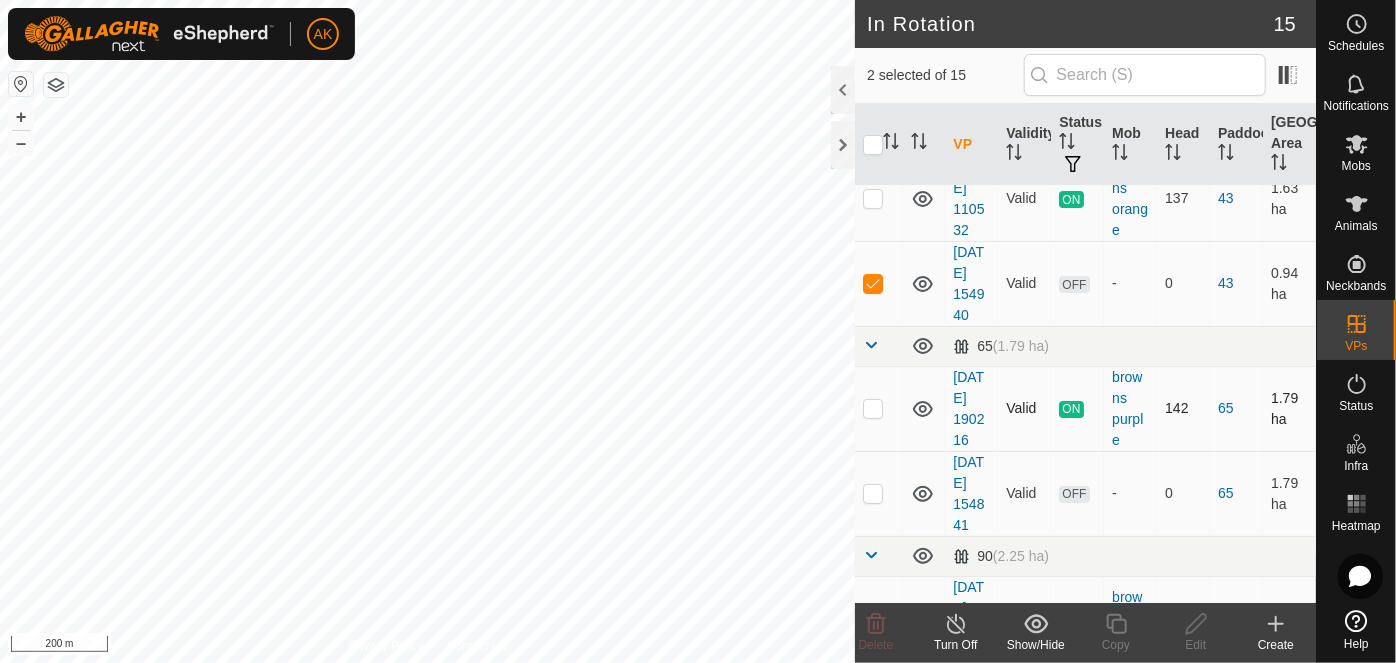 scroll, scrollTop: 181, scrollLeft: 0, axis: vertical 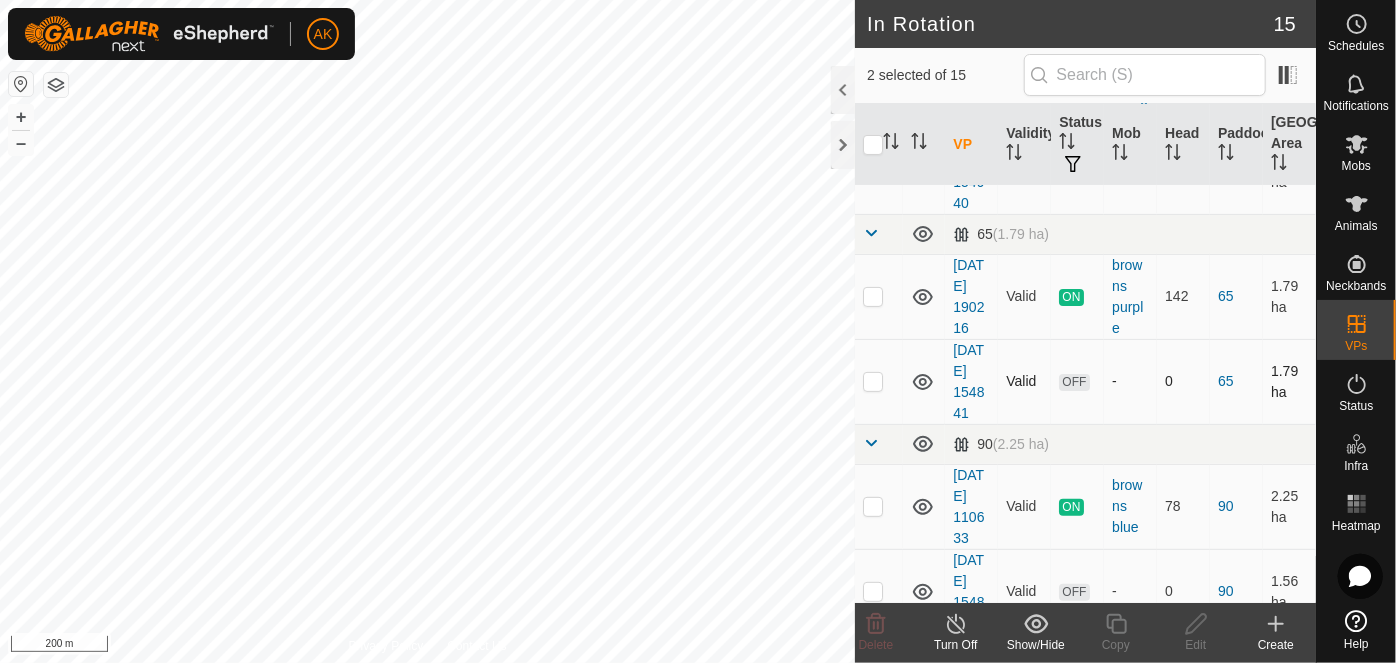 click at bounding box center [873, 381] 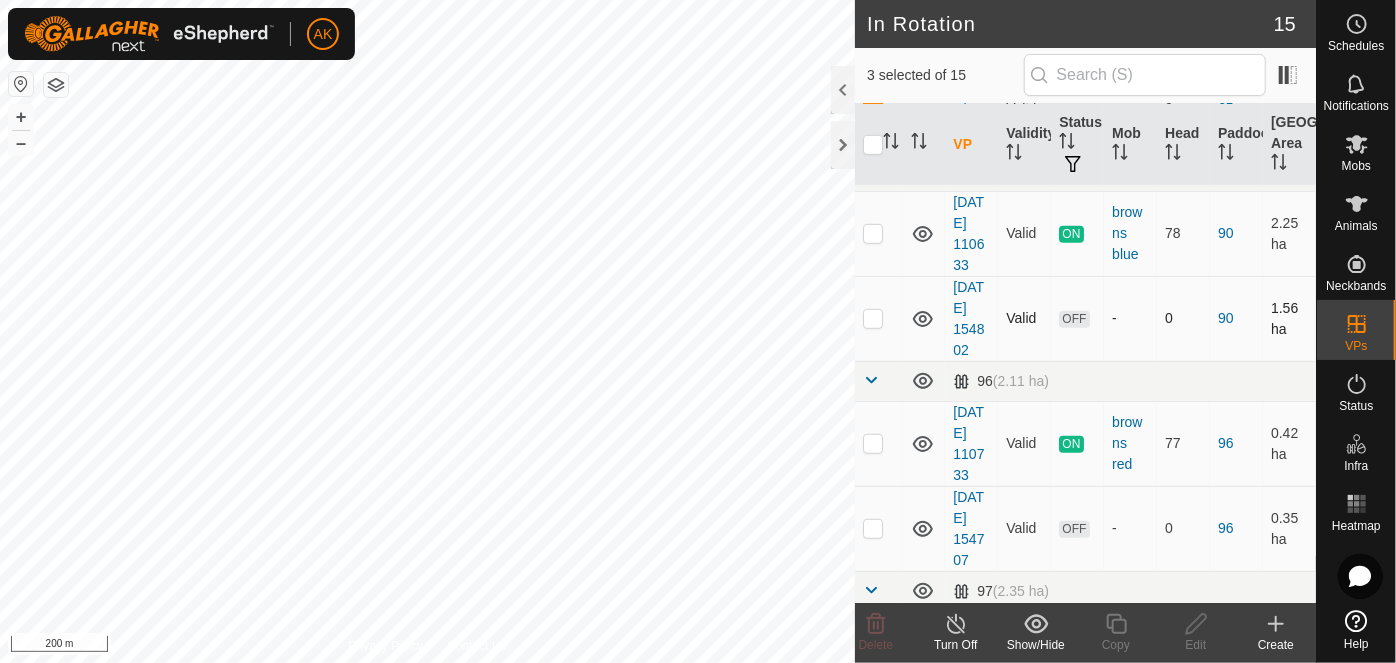 click at bounding box center [873, 318] 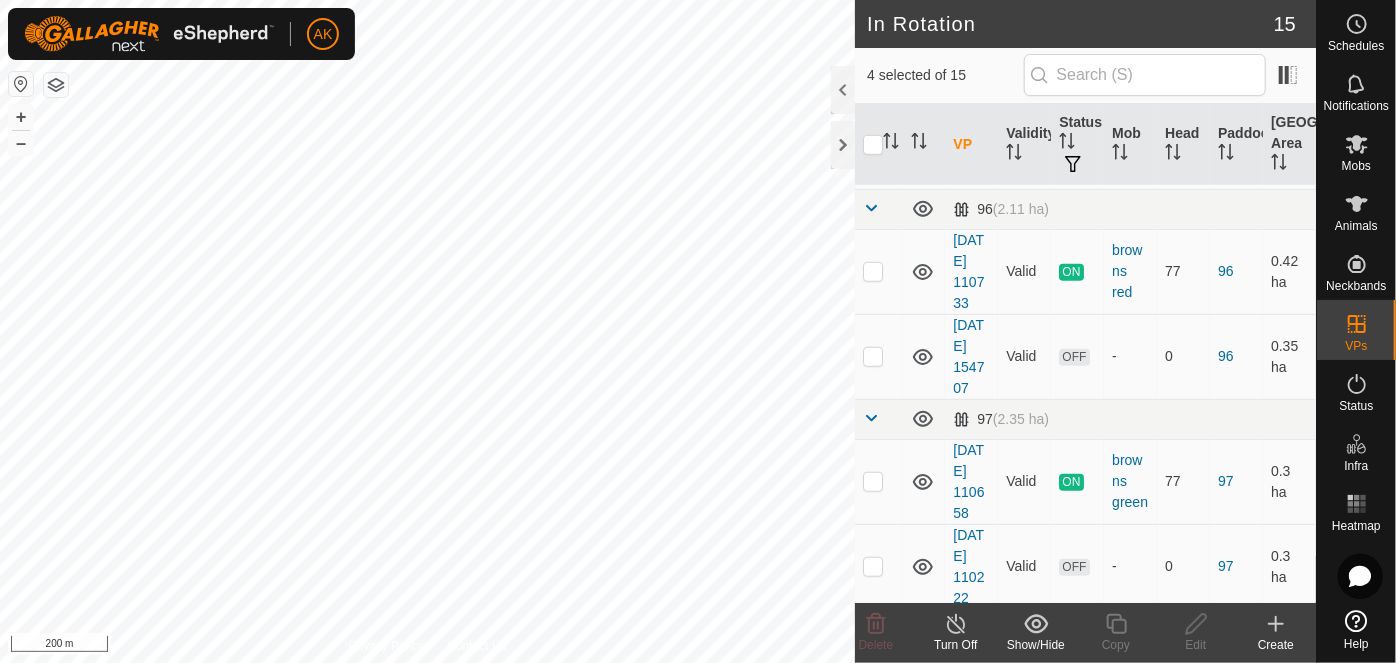scroll, scrollTop: 636, scrollLeft: 0, axis: vertical 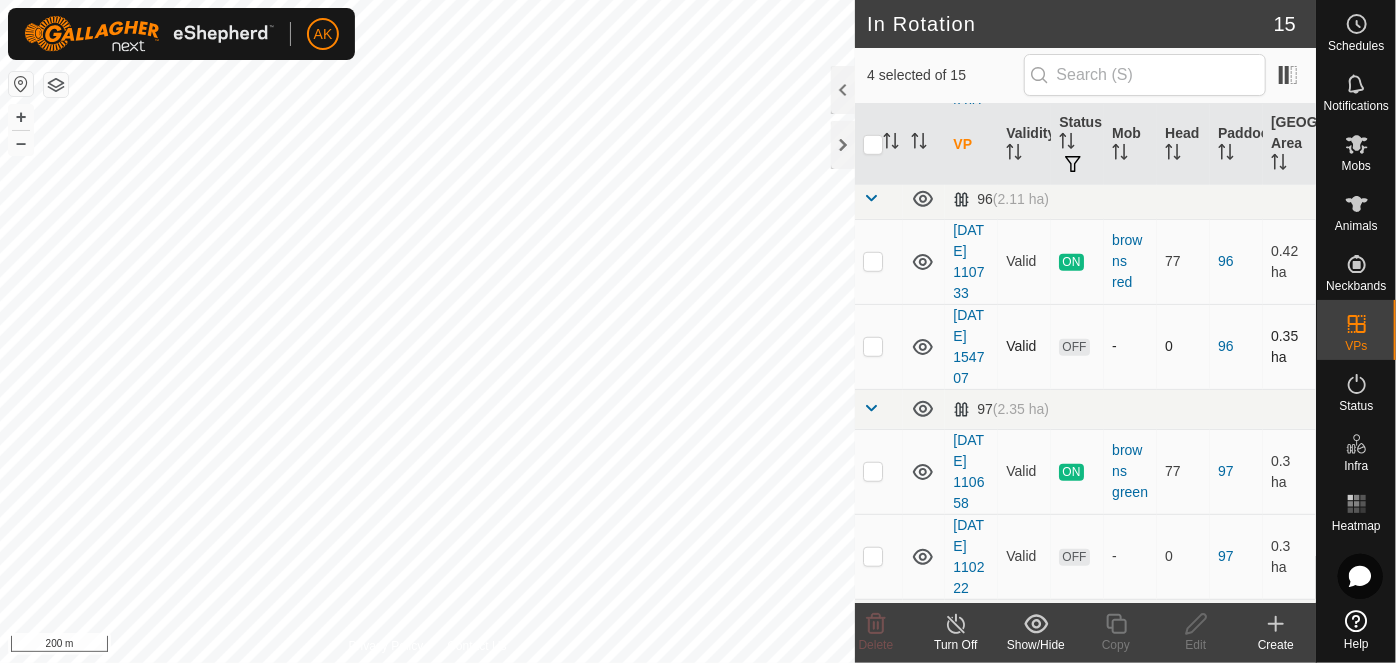 click at bounding box center [873, 346] 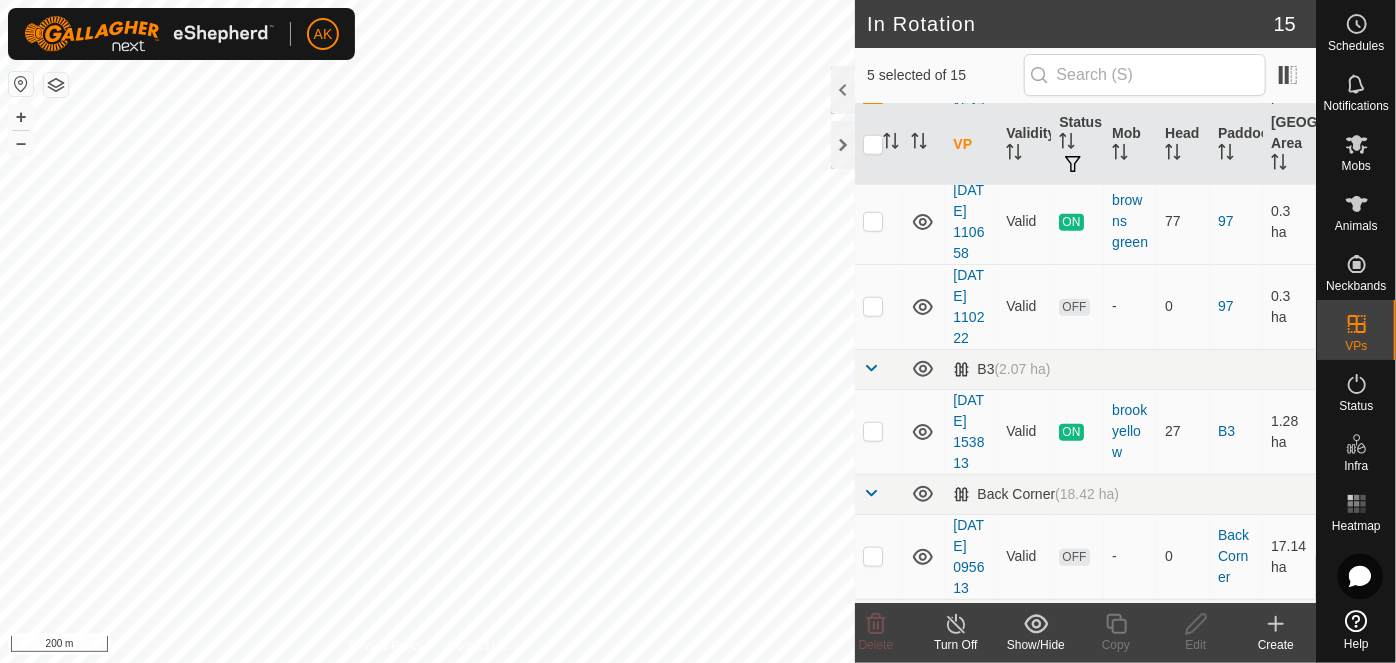 scroll, scrollTop: 909, scrollLeft: 0, axis: vertical 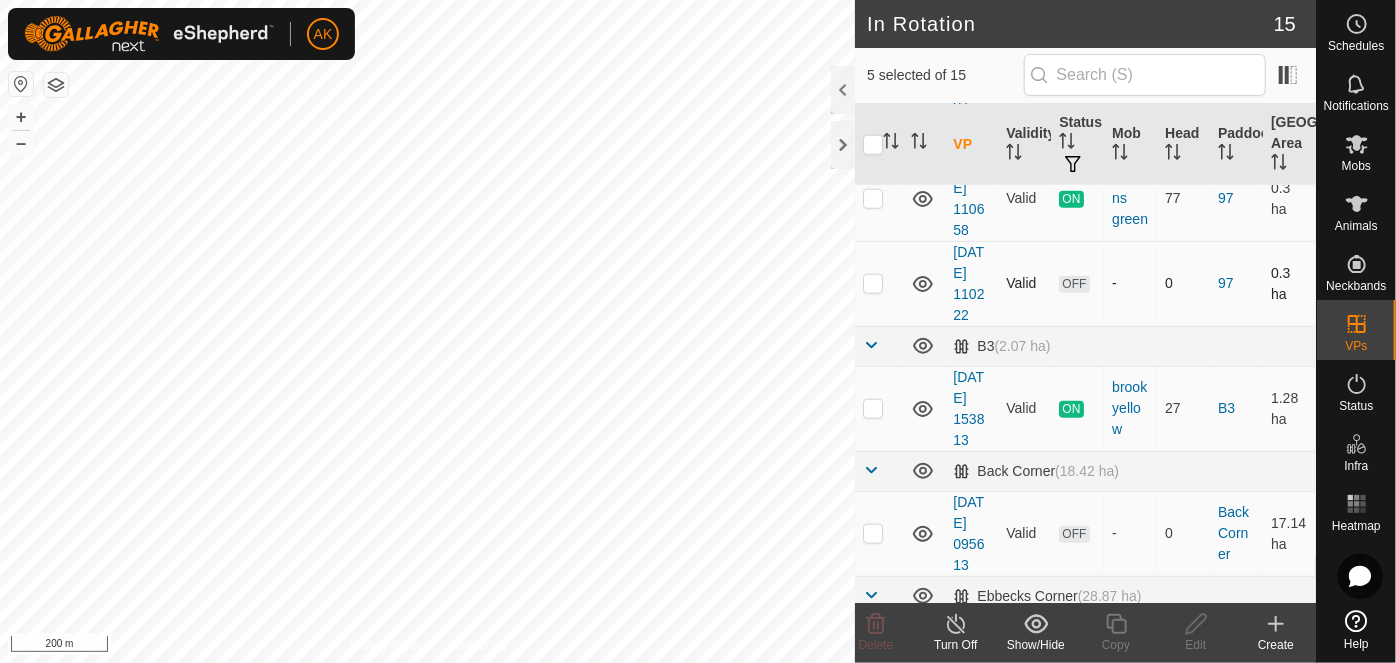 click at bounding box center (879, 283) 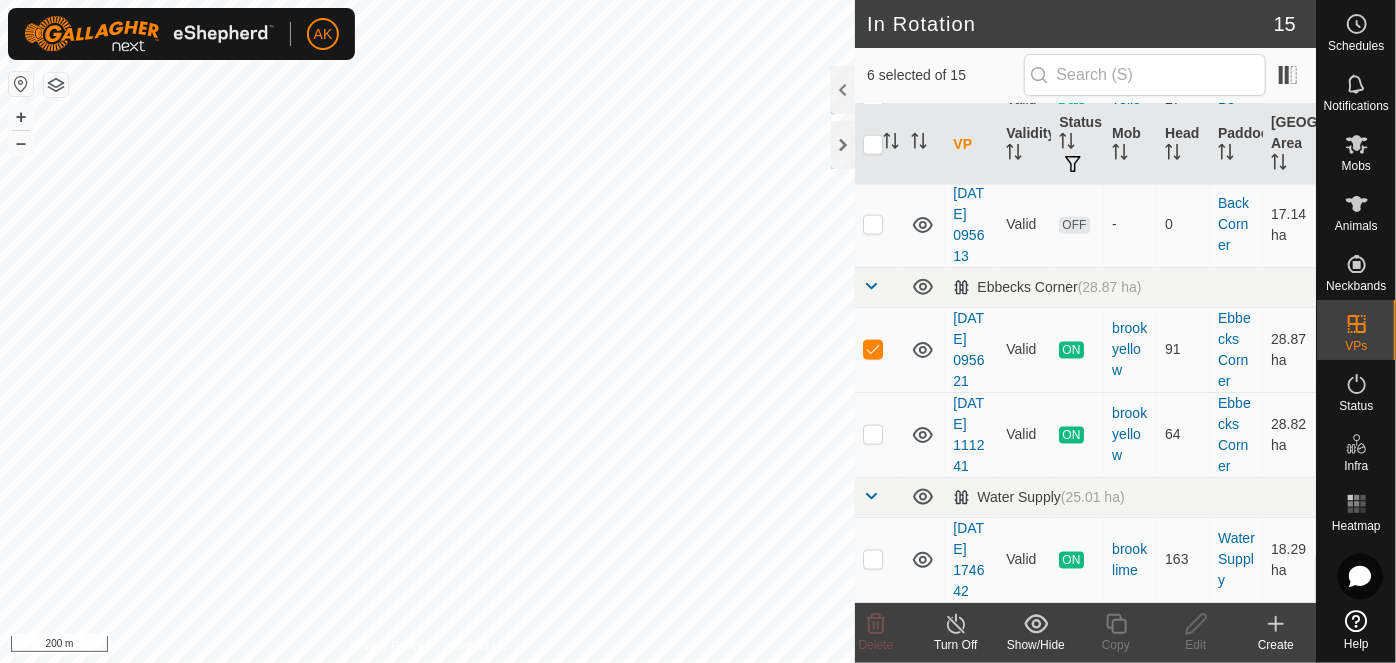 scroll, scrollTop: 1528, scrollLeft: 0, axis: vertical 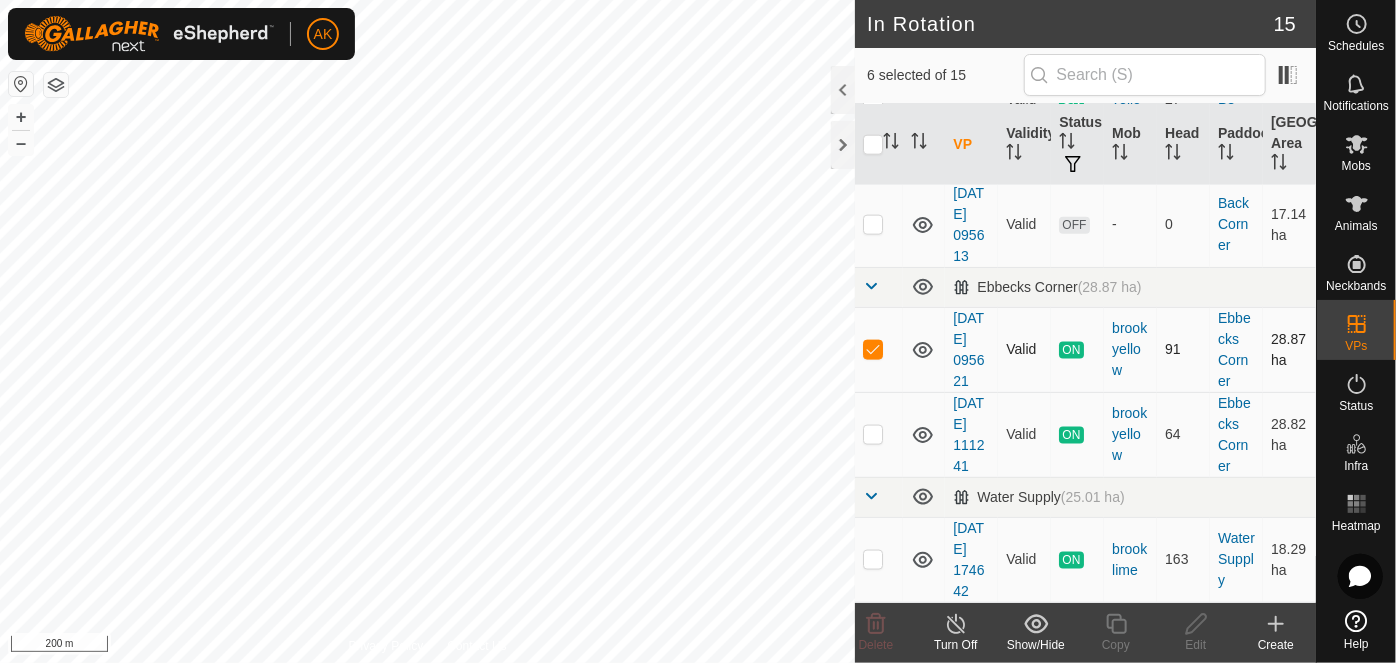 click at bounding box center [873, 349] 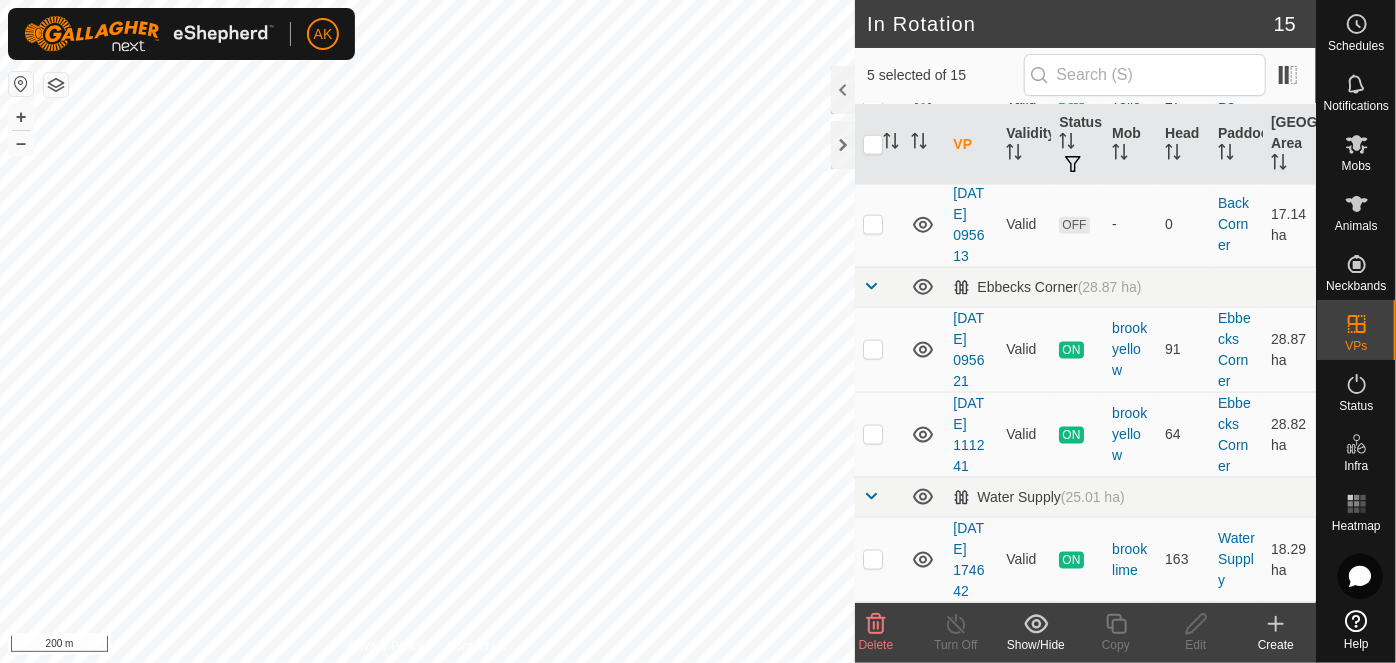 click 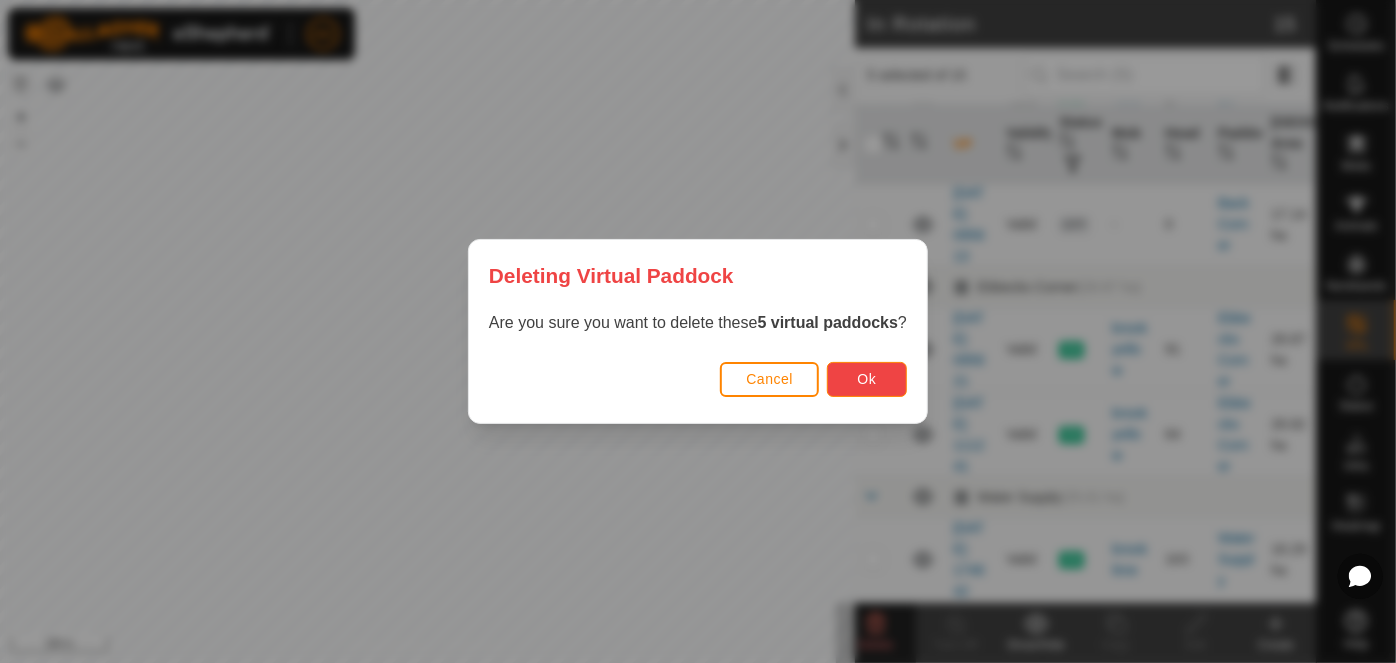 click on "Ok" at bounding box center (867, 379) 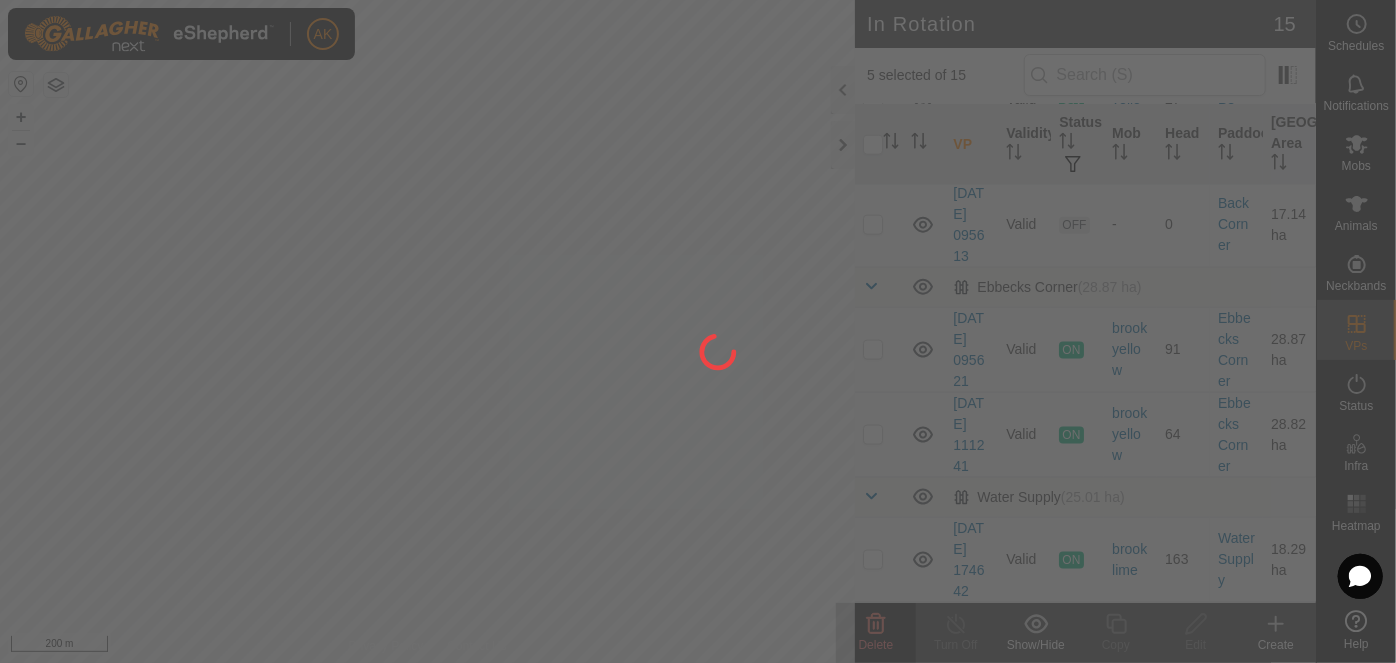 checkbox on "false" 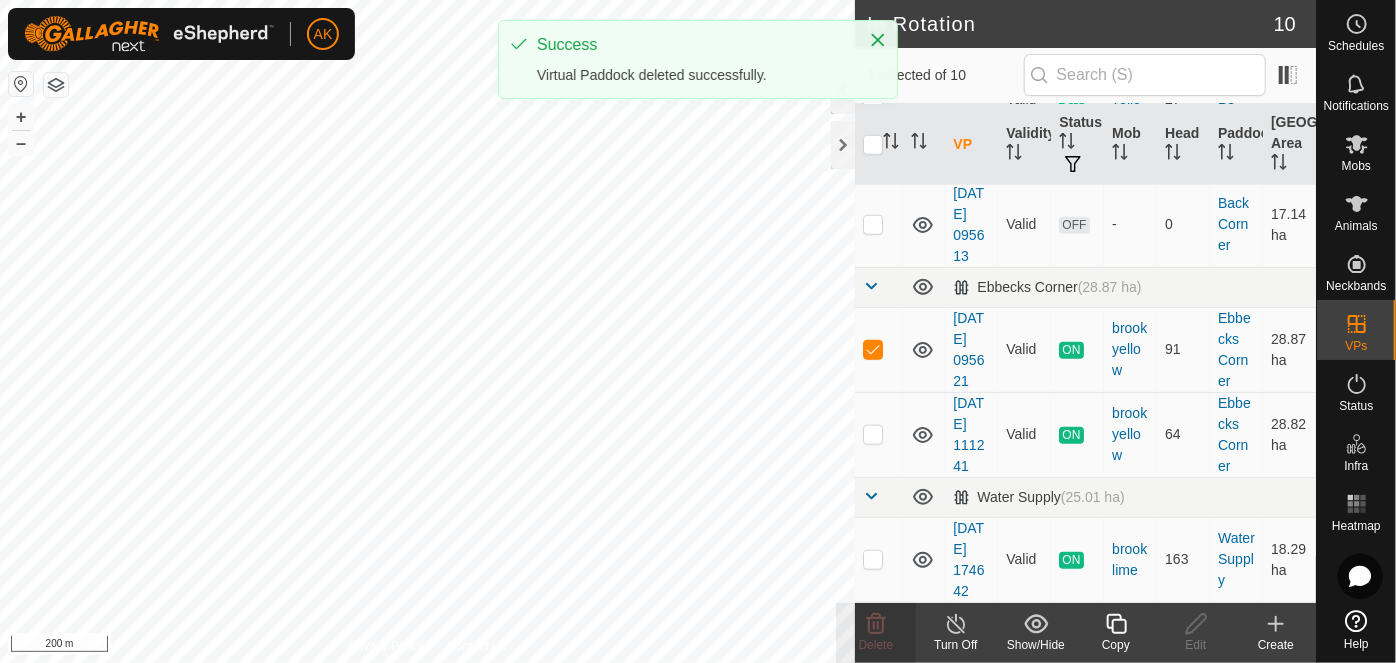 scroll, scrollTop: 1000, scrollLeft: 0, axis: vertical 